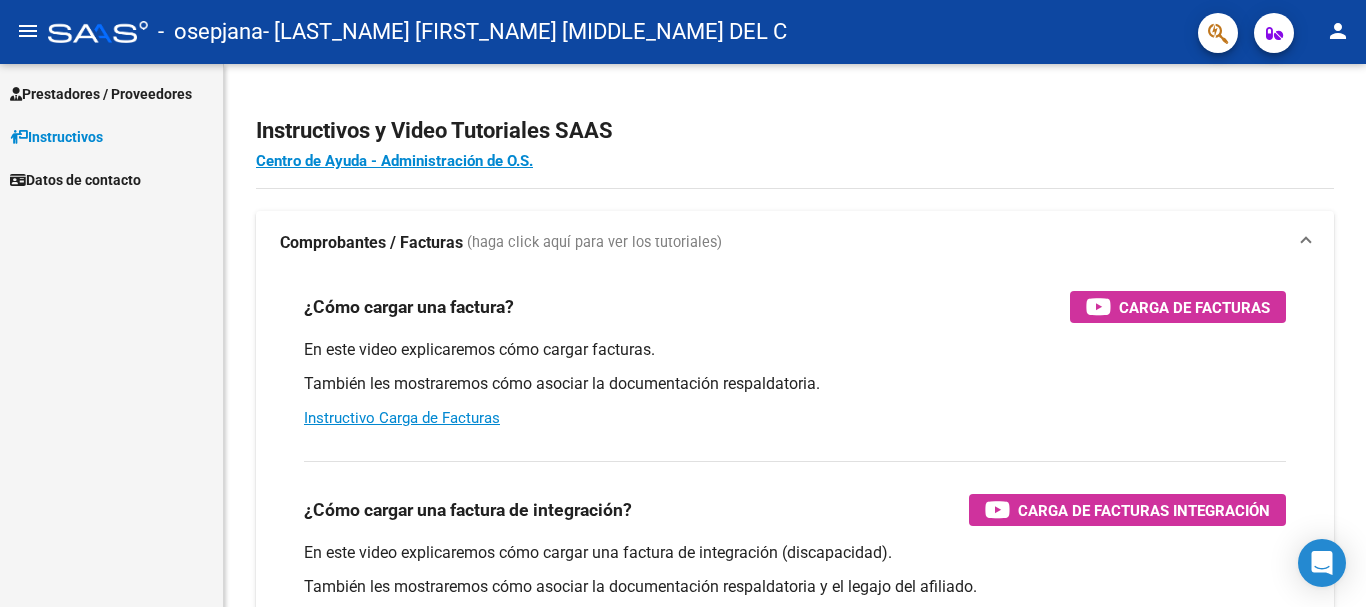 scroll, scrollTop: 0, scrollLeft: 0, axis: both 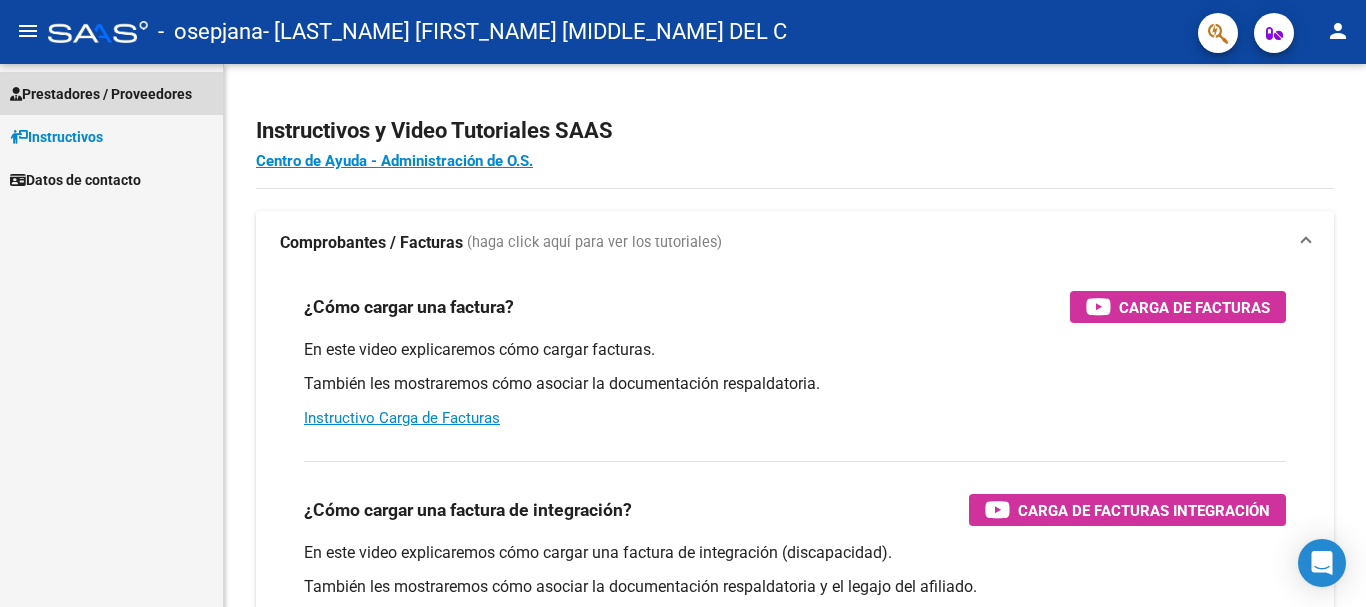 click on "Prestadores / Proveedores" at bounding box center [101, 94] 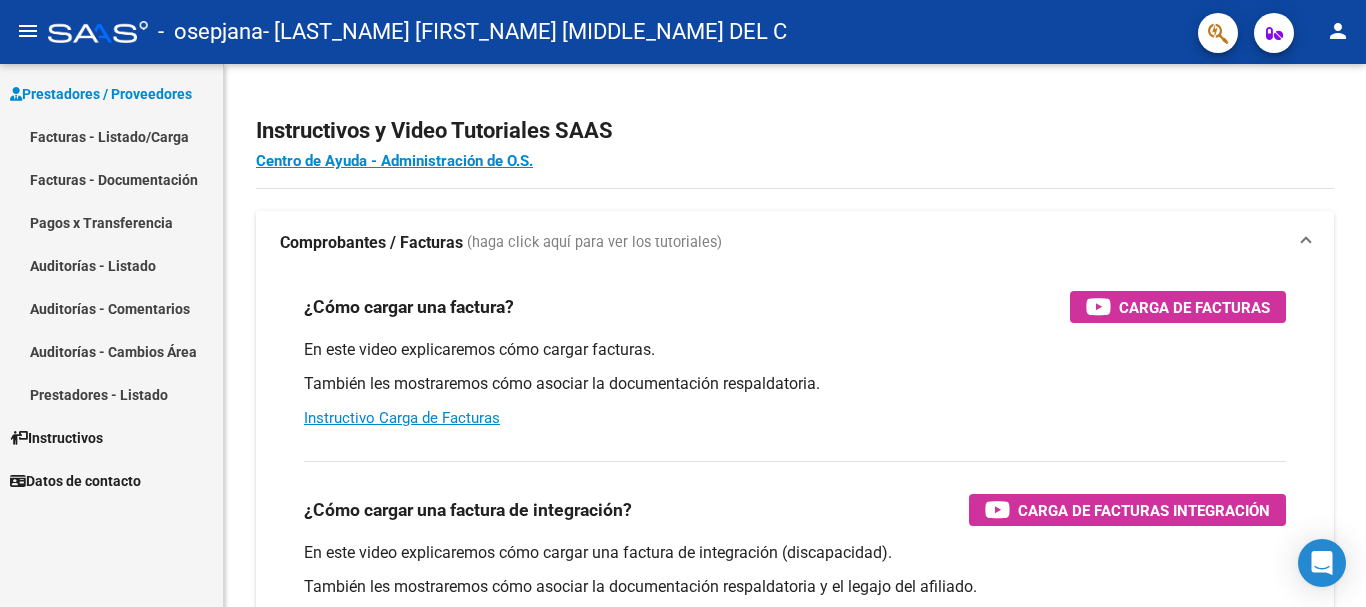click on "Facturas - Listado/Carga" at bounding box center (111, 136) 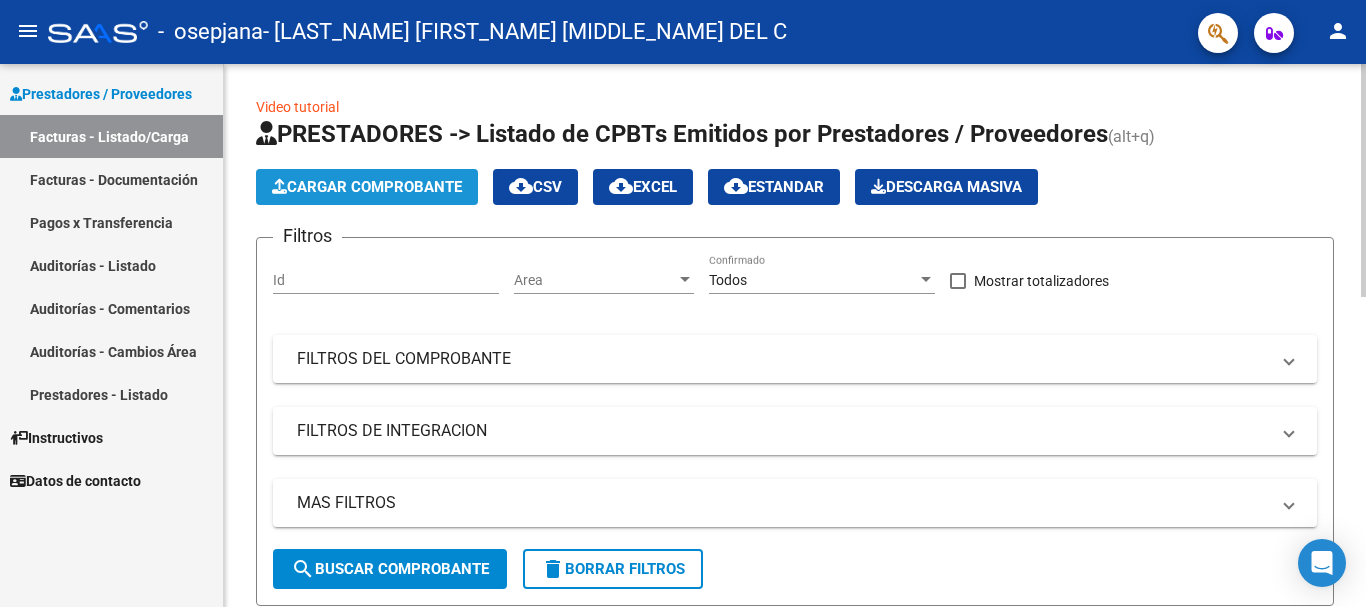 click on "Cargar Comprobante" 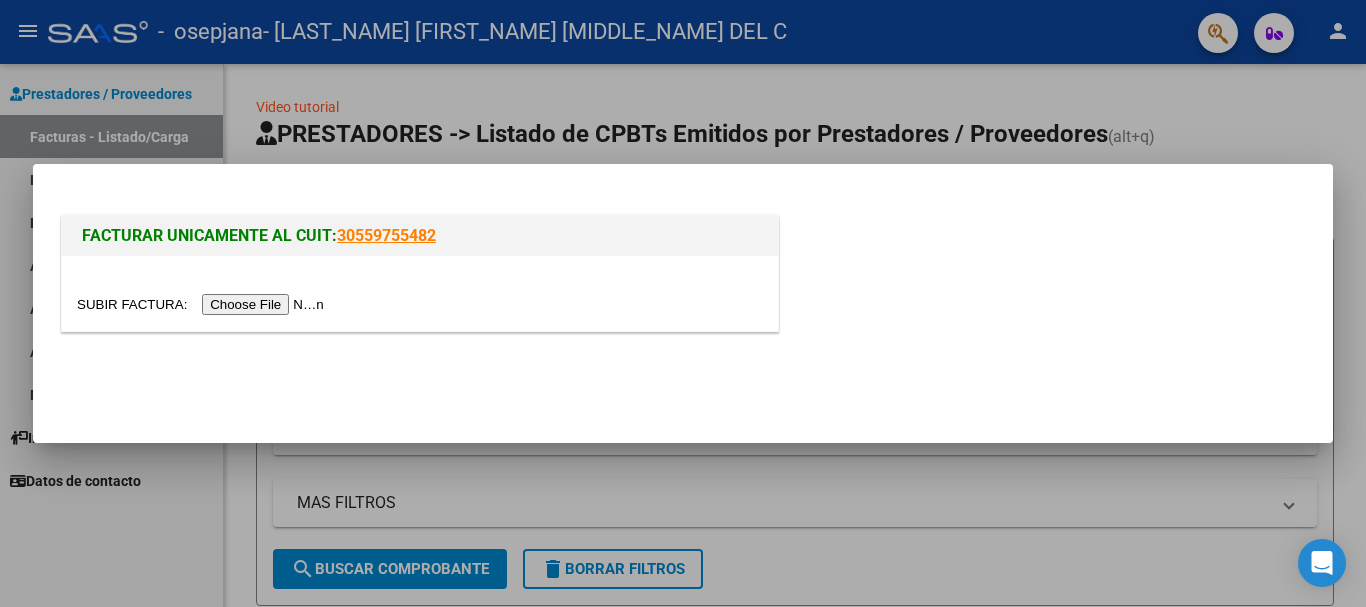 click at bounding box center (203, 304) 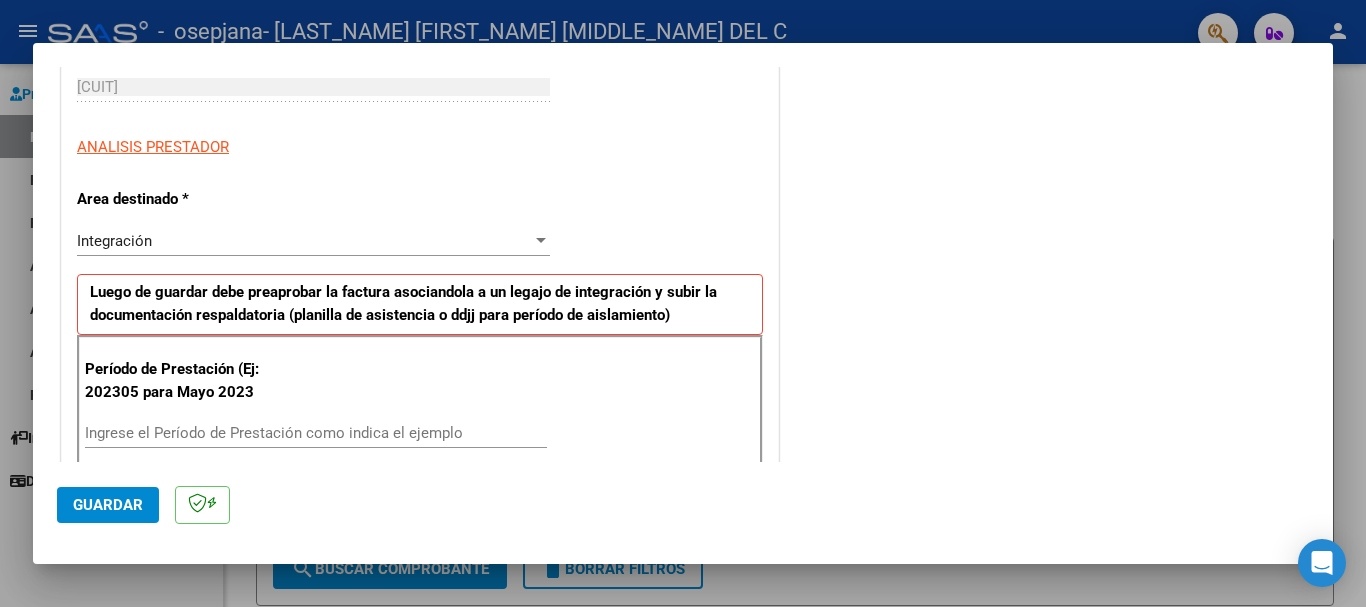 scroll, scrollTop: 400, scrollLeft: 0, axis: vertical 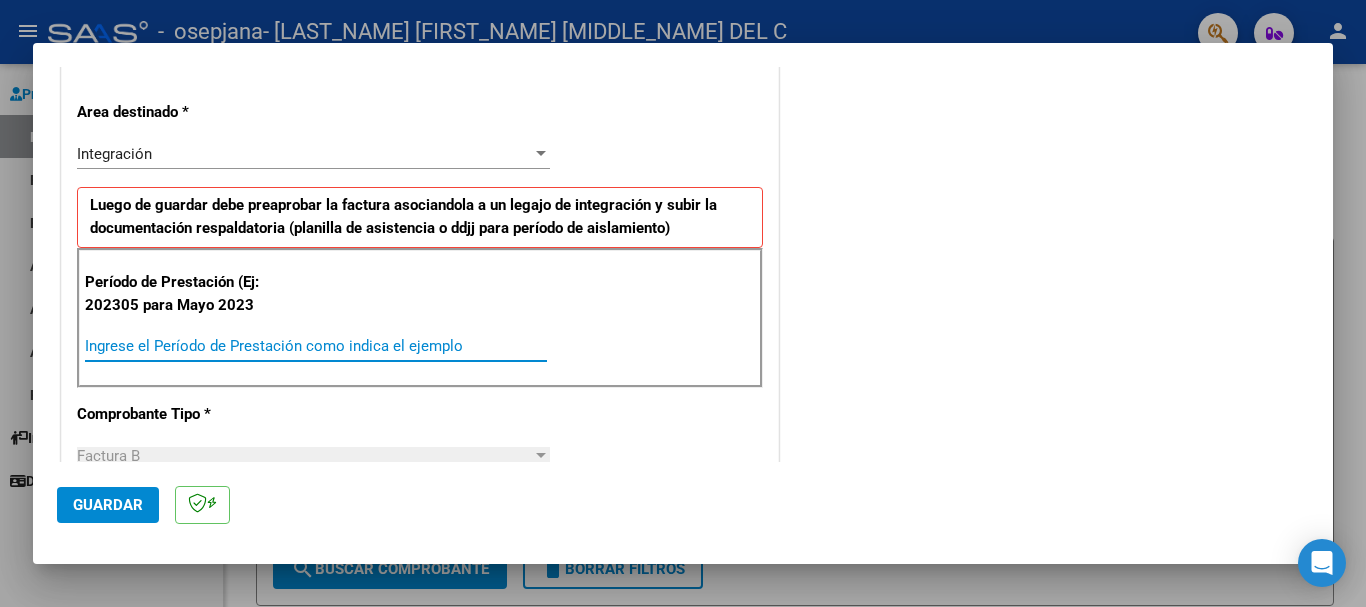 click on "Ingrese el Período de Prestación como indica el ejemplo" at bounding box center (316, 346) 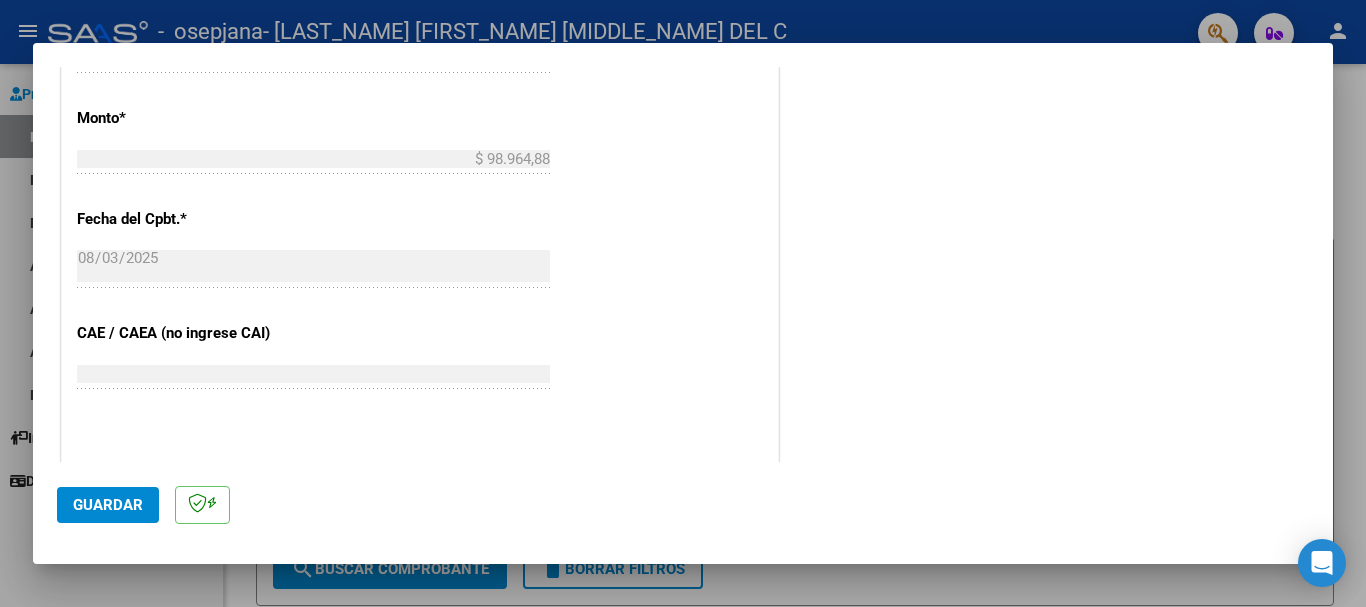 scroll, scrollTop: 1100, scrollLeft: 0, axis: vertical 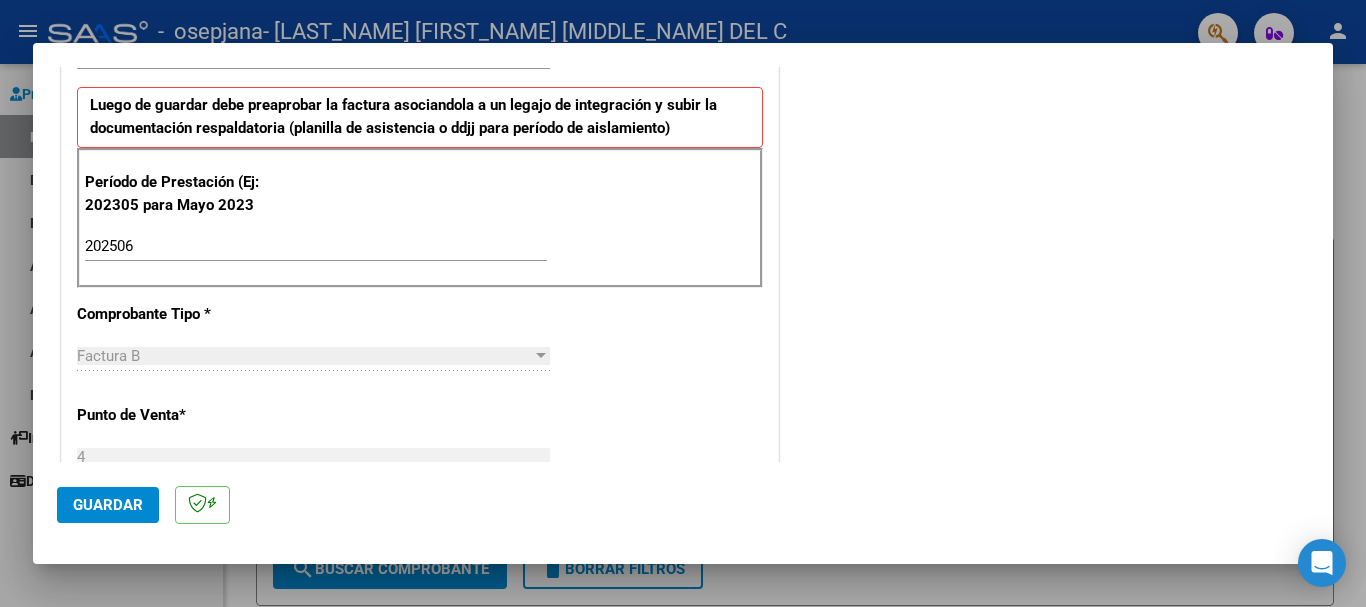 click on "202506" at bounding box center (316, 246) 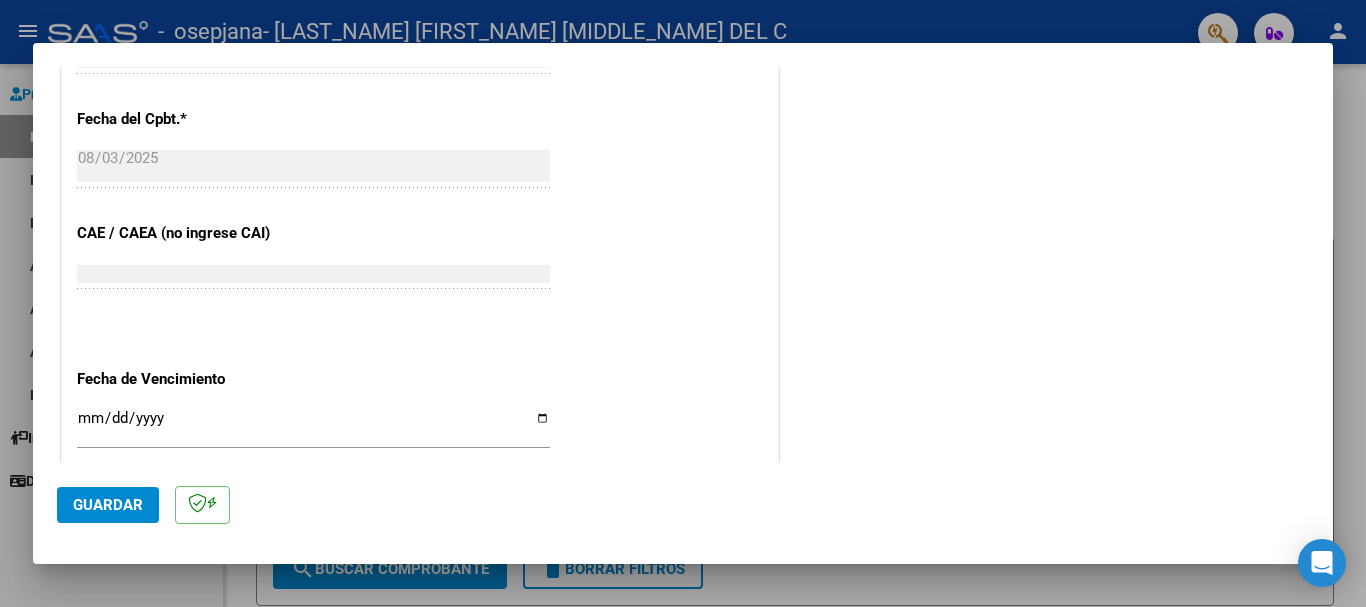 scroll, scrollTop: 1200, scrollLeft: 0, axis: vertical 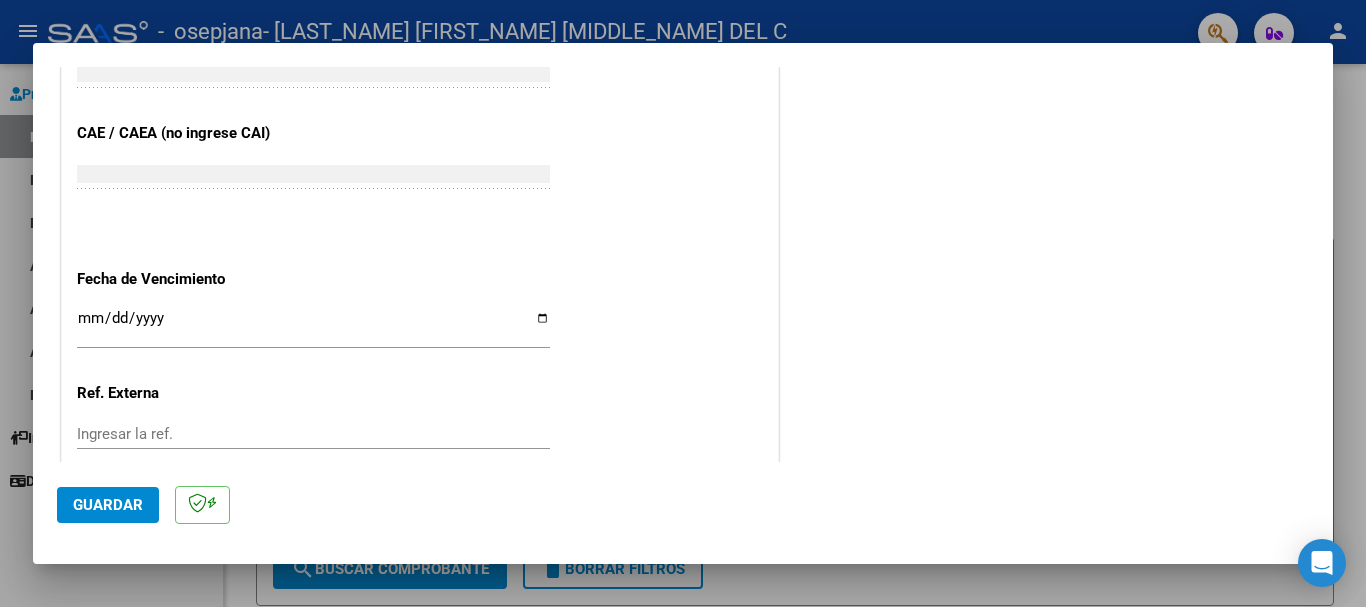 type on "202507" 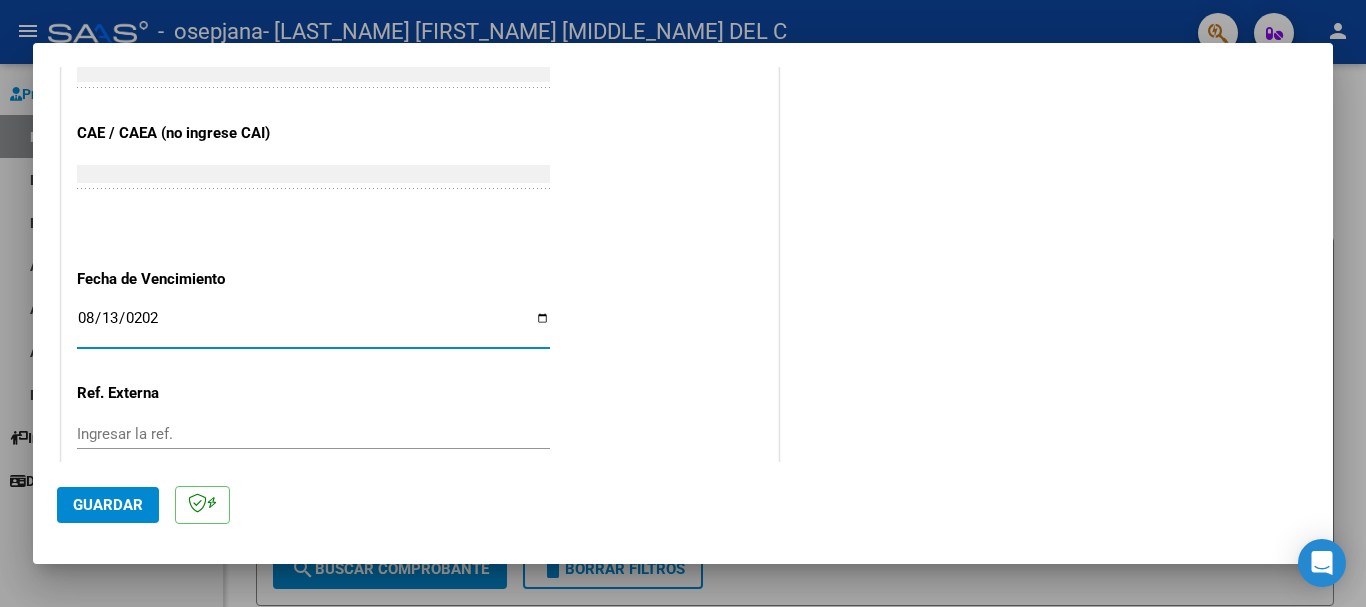 type on "2025-08-13" 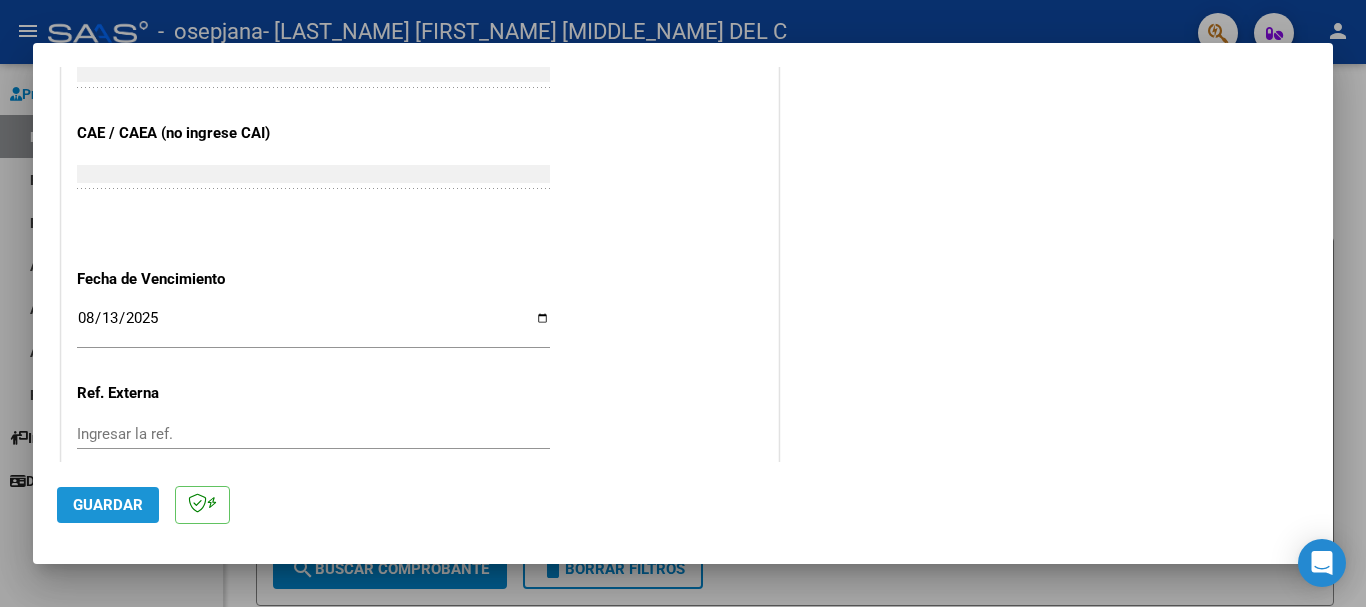 click on "Guardar" 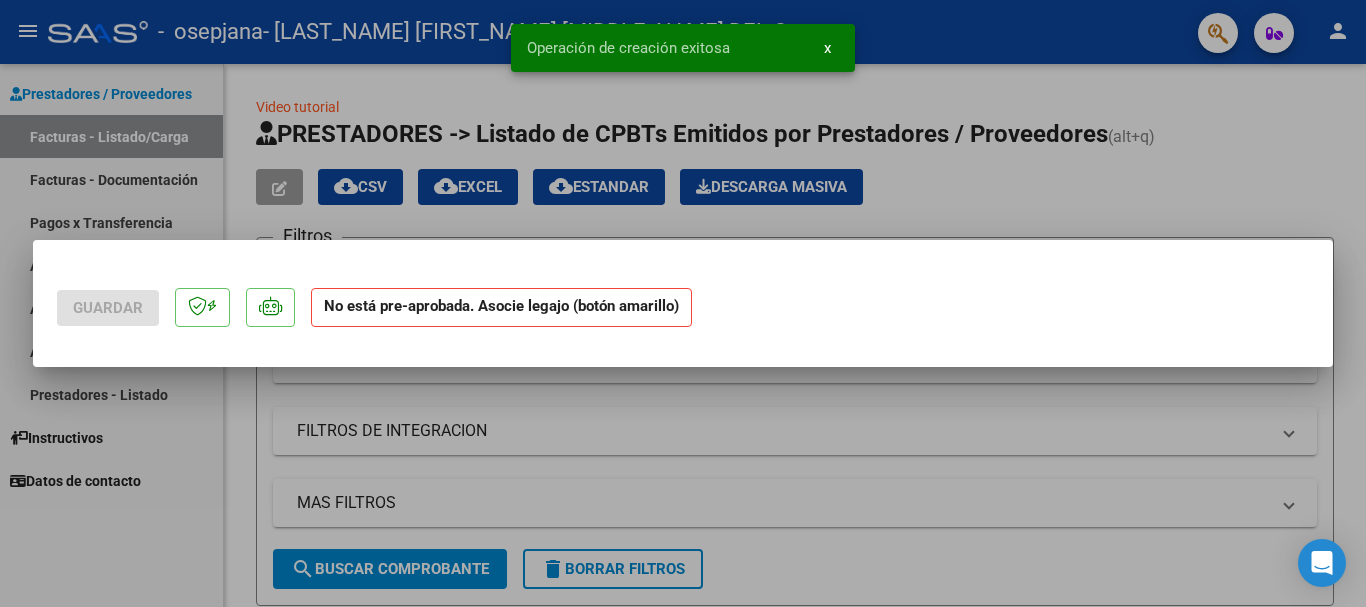 scroll, scrollTop: 0, scrollLeft: 0, axis: both 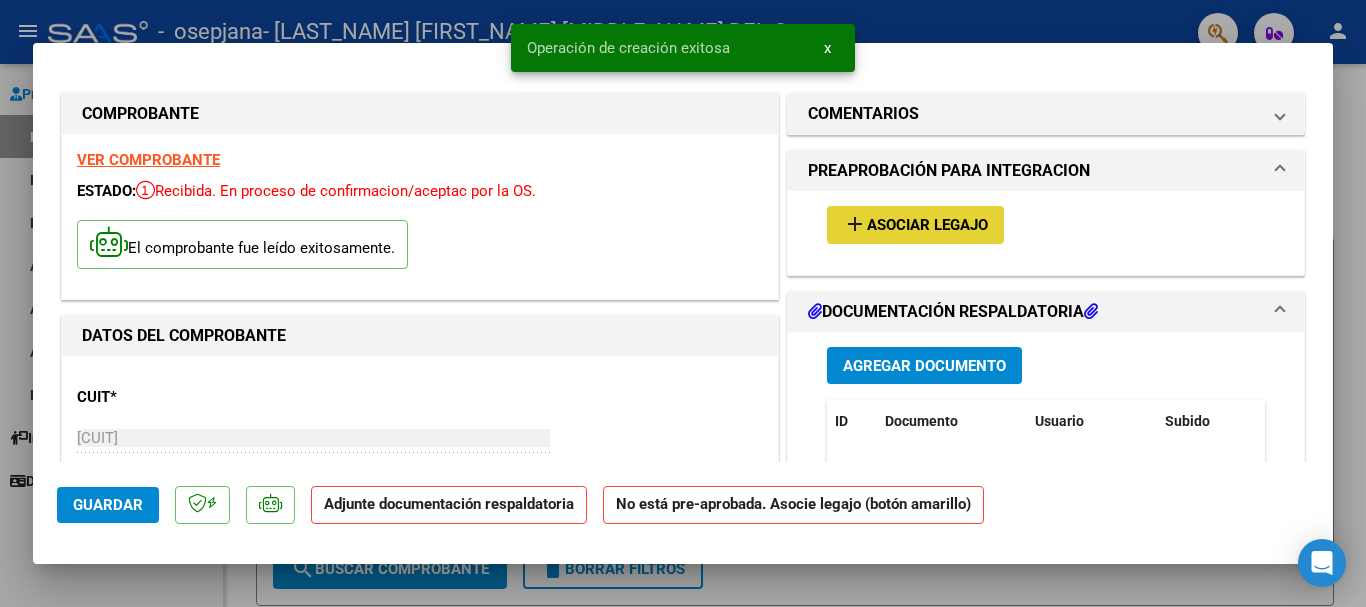 click on "Asociar Legajo" at bounding box center (927, 226) 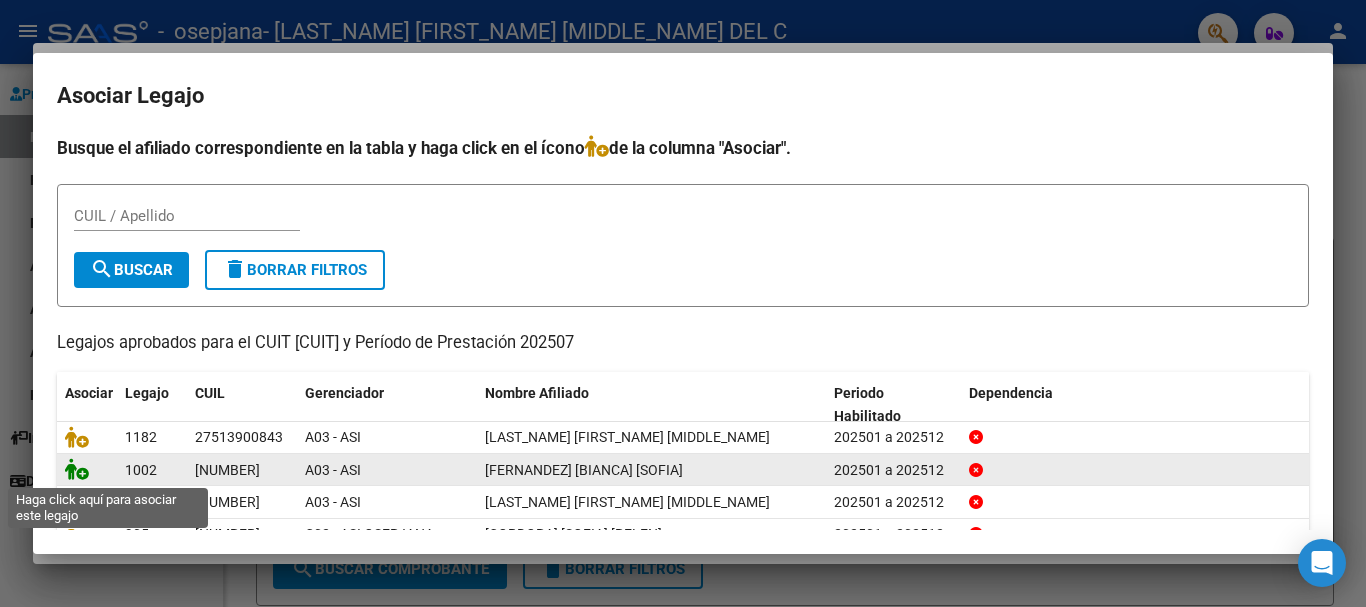 click 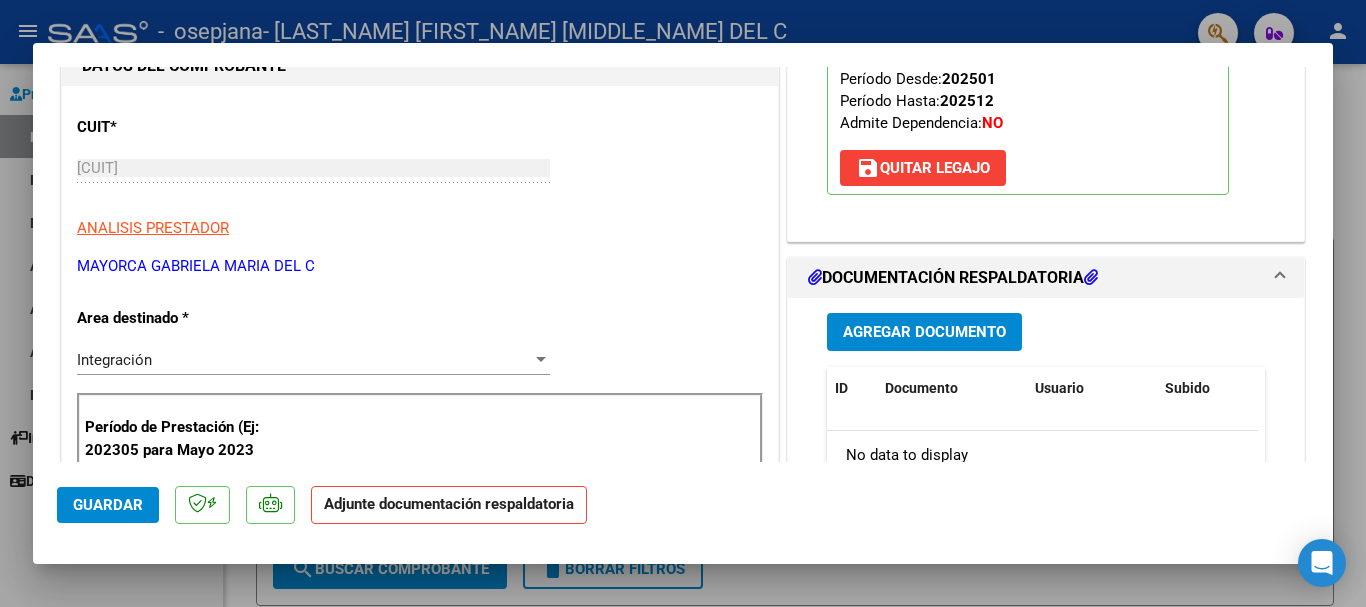 scroll, scrollTop: 300, scrollLeft: 0, axis: vertical 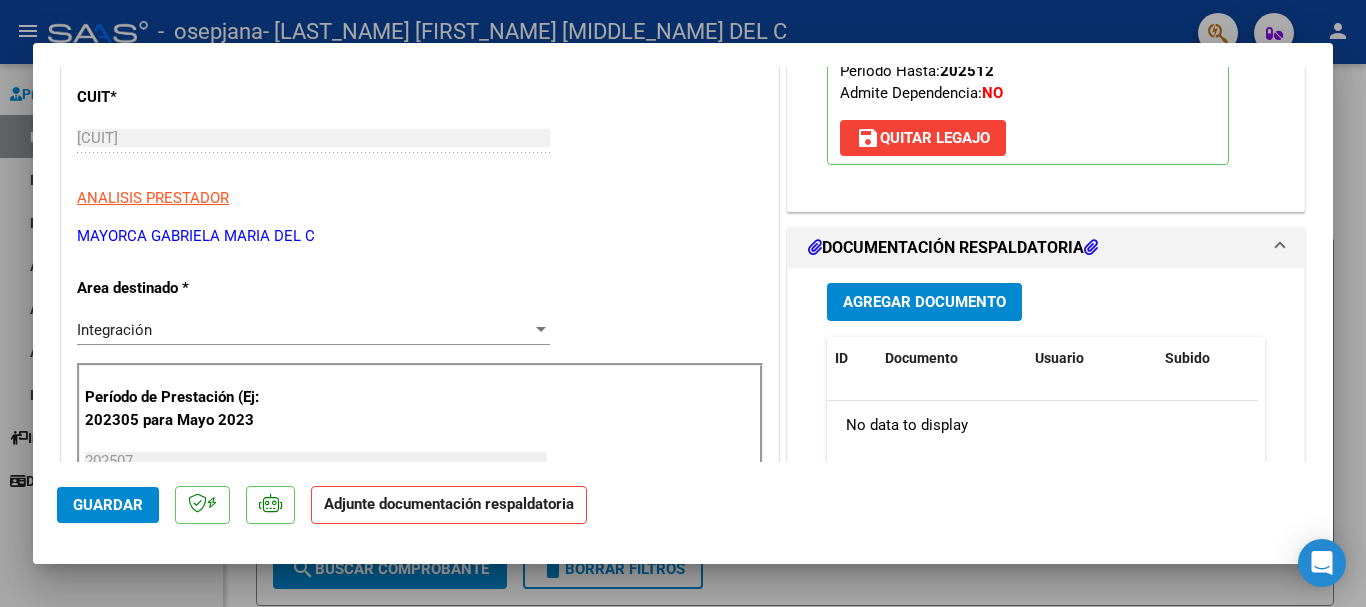 click on "Agregar Documento" at bounding box center [924, 303] 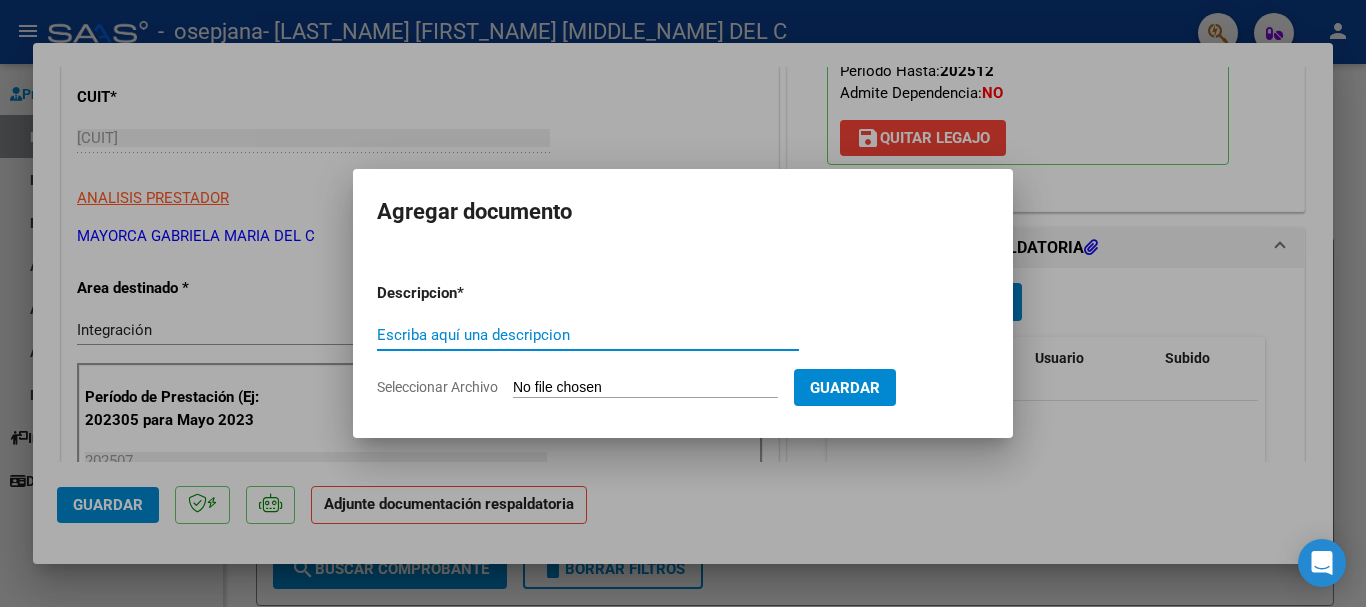 click on "Escriba aquí una descripcion" at bounding box center [588, 335] 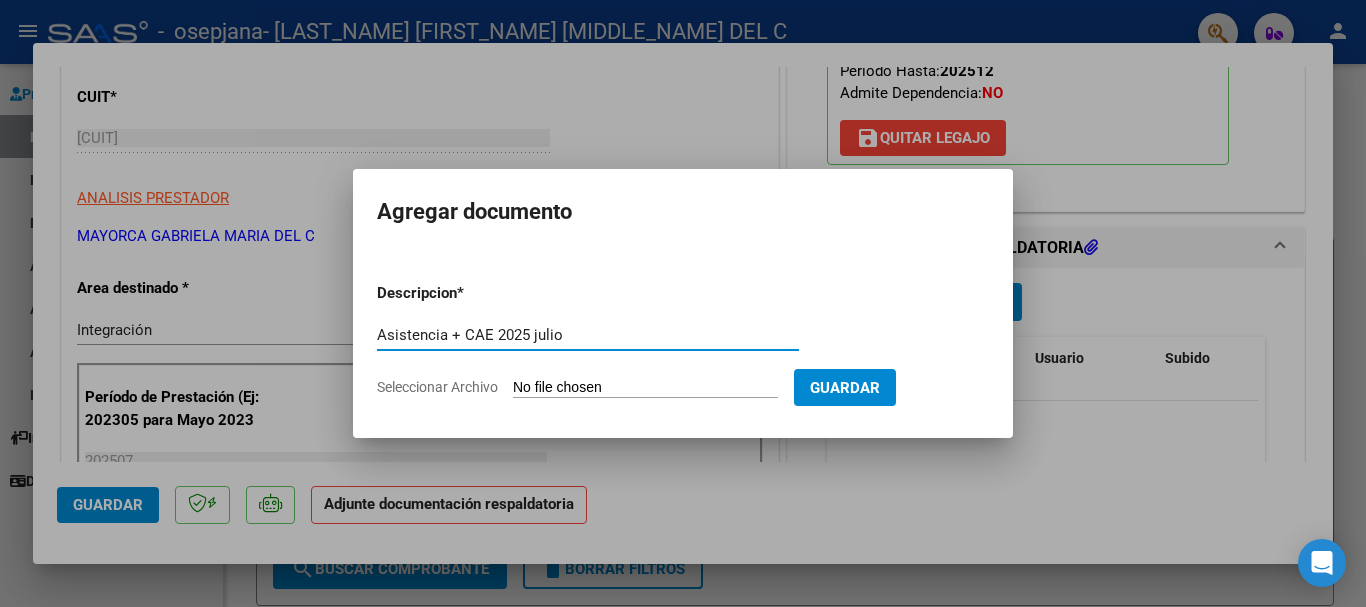 type on "Asistencia + CAE 2025 julio" 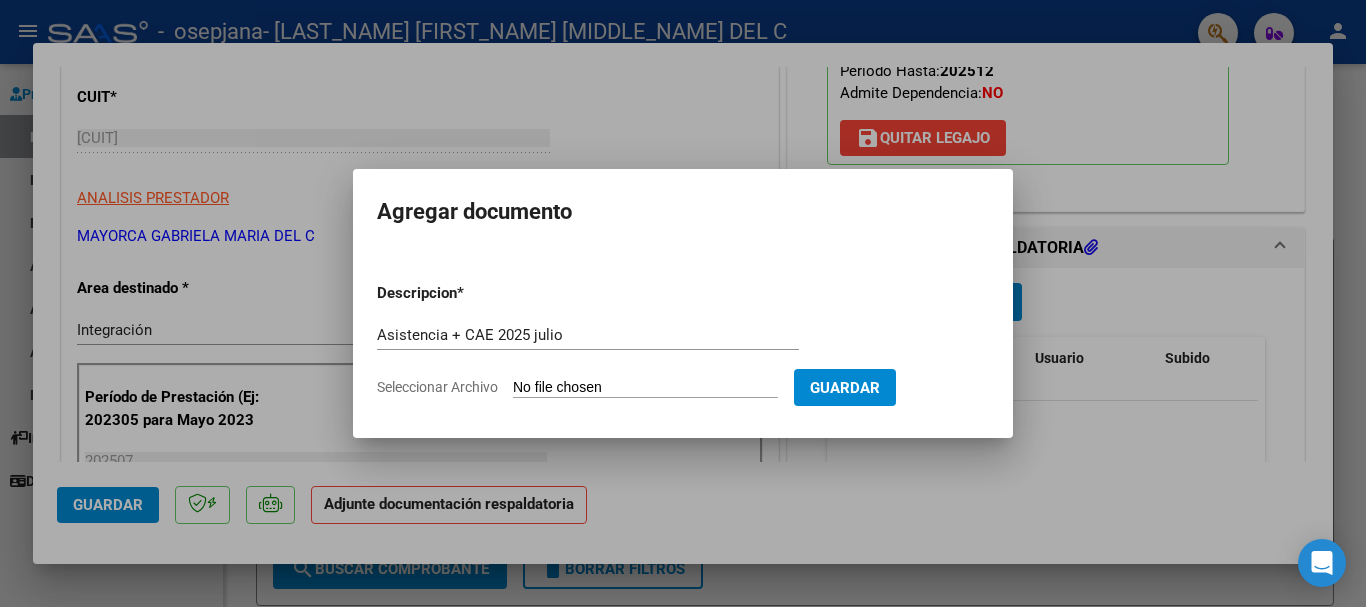click on "Seleccionar Archivo" 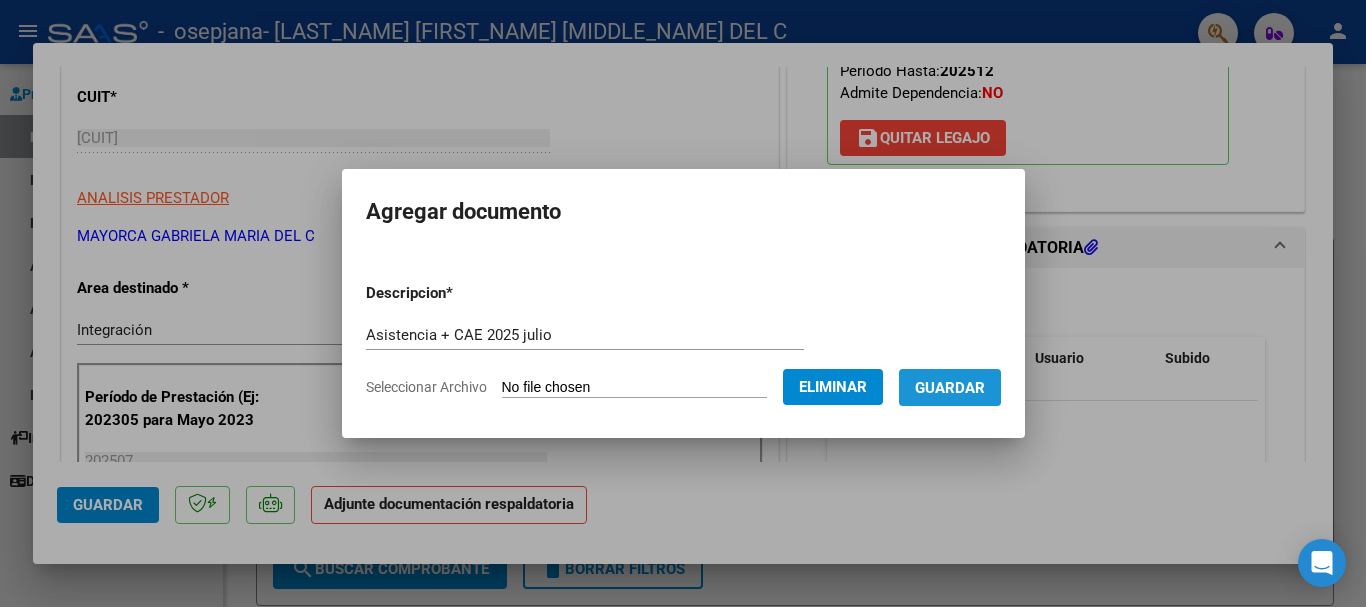 click on "Guardar" at bounding box center [950, 388] 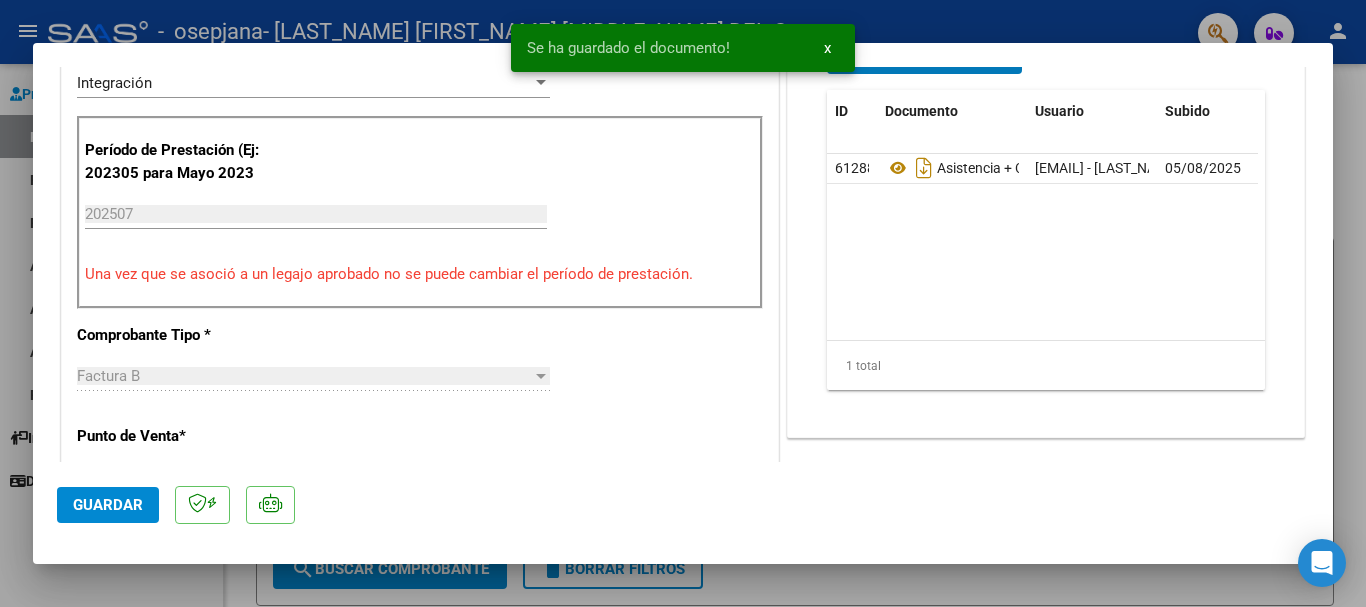 scroll, scrollTop: 700, scrollLeft: 0, axis: vertical 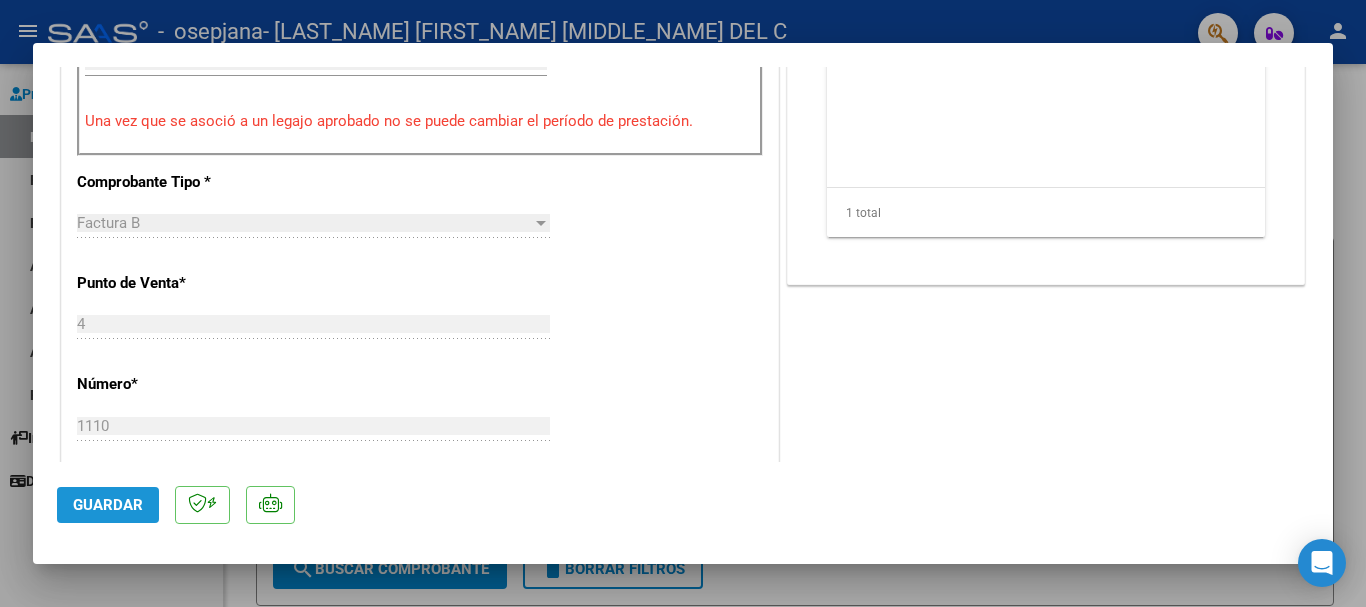 click on "Guardar" 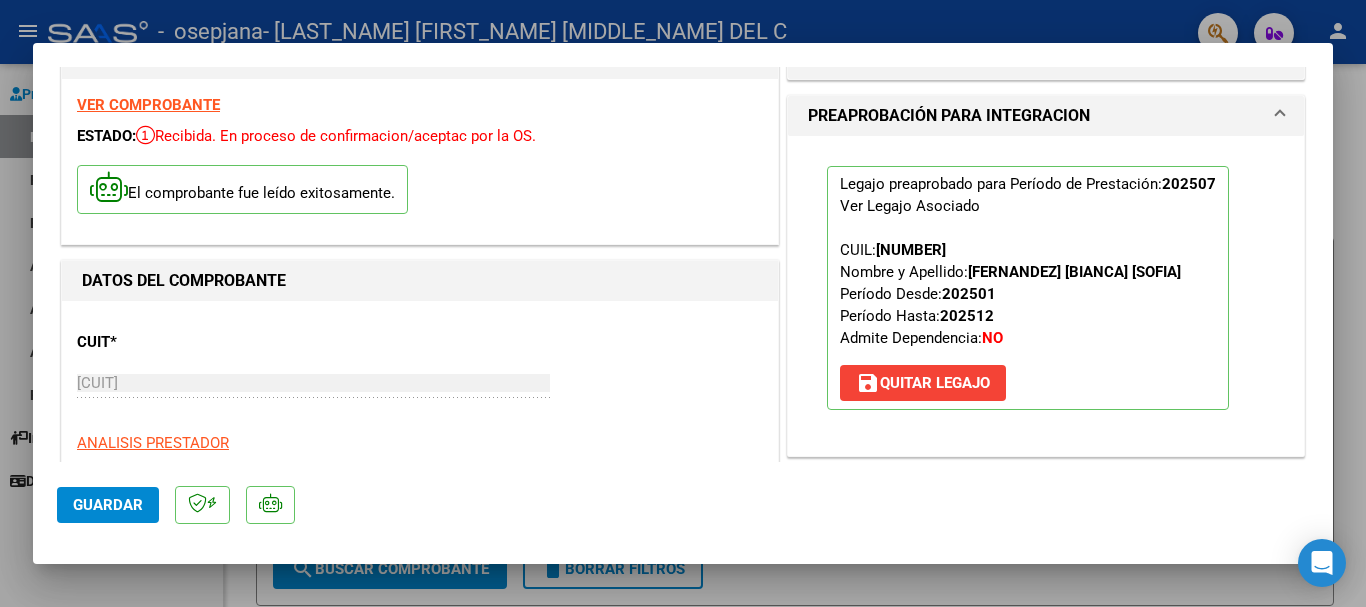 scroll, scrollTop: 0, scrollLeft: 0, axis: both 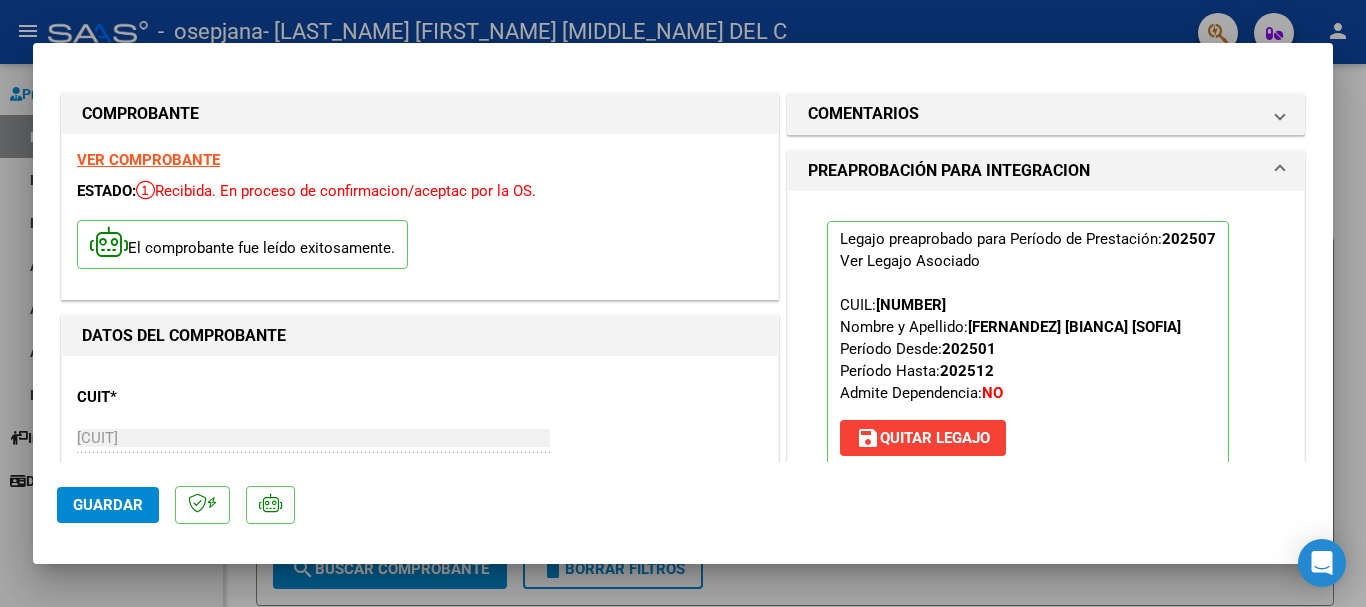 click at bounding box center [683, 303] 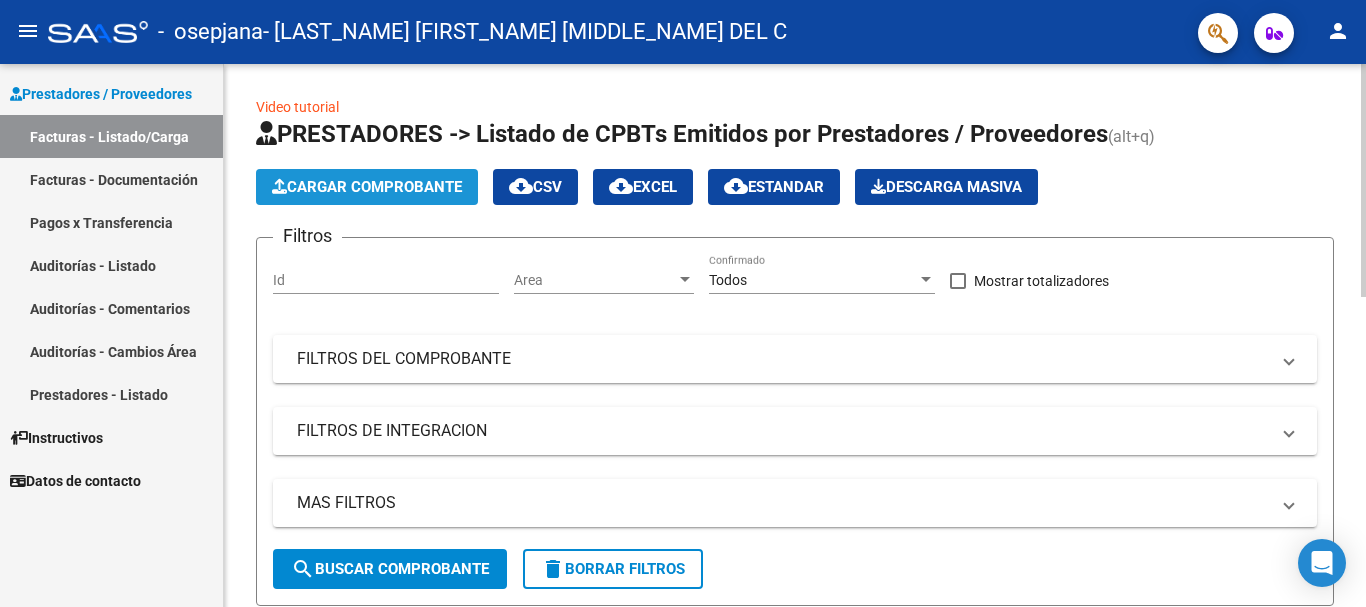 click on "Cargar Comprobante" 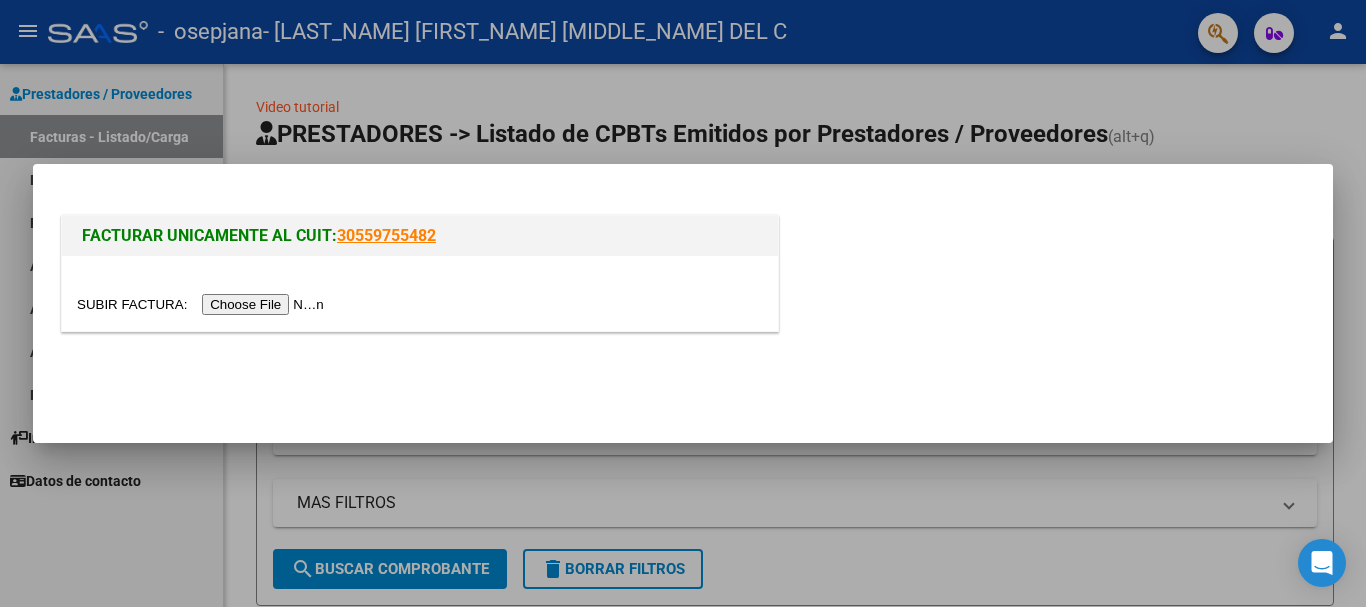click at bounding box center [203, 304] 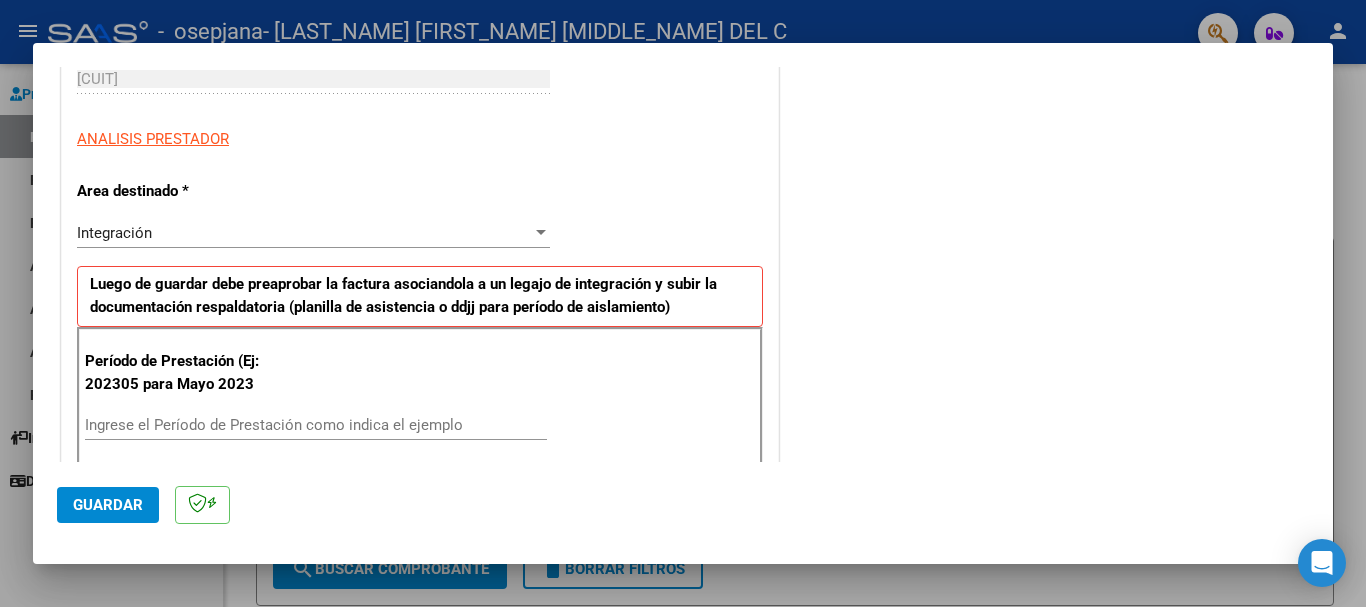 scroll, scrollTop: 400, scrollLeft: 0, axis: vertical 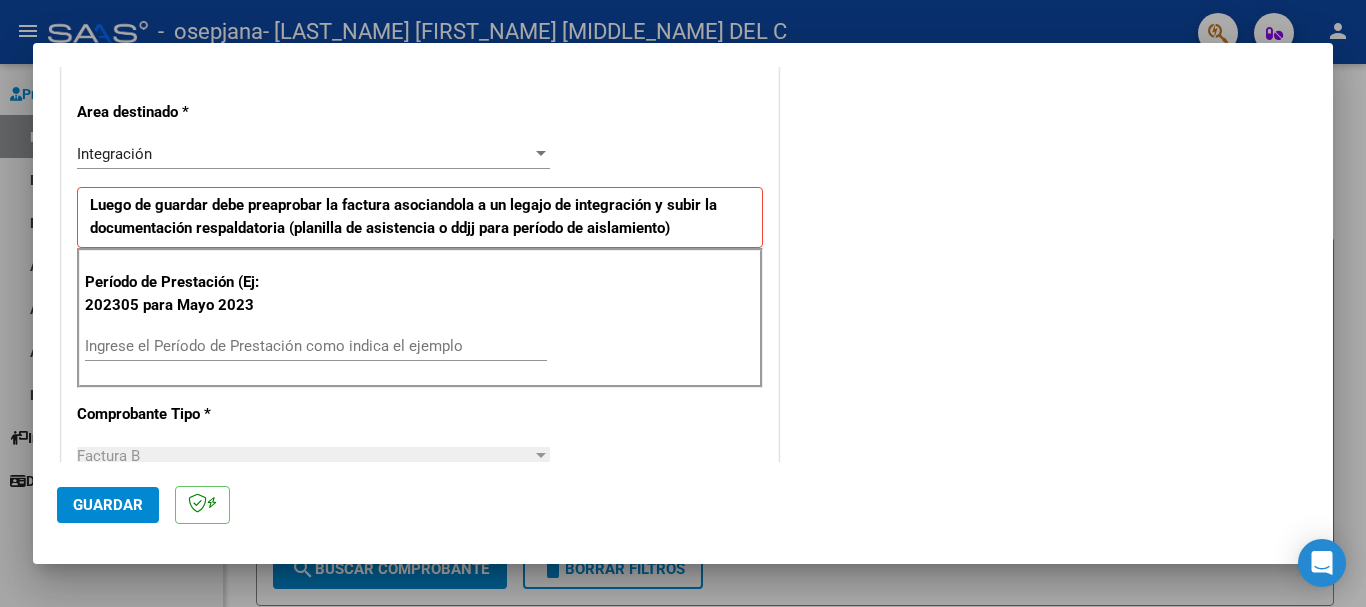 click on "Ingrese el Período de Prestación como indica el ejemplo" at bounding box center (316, 346) 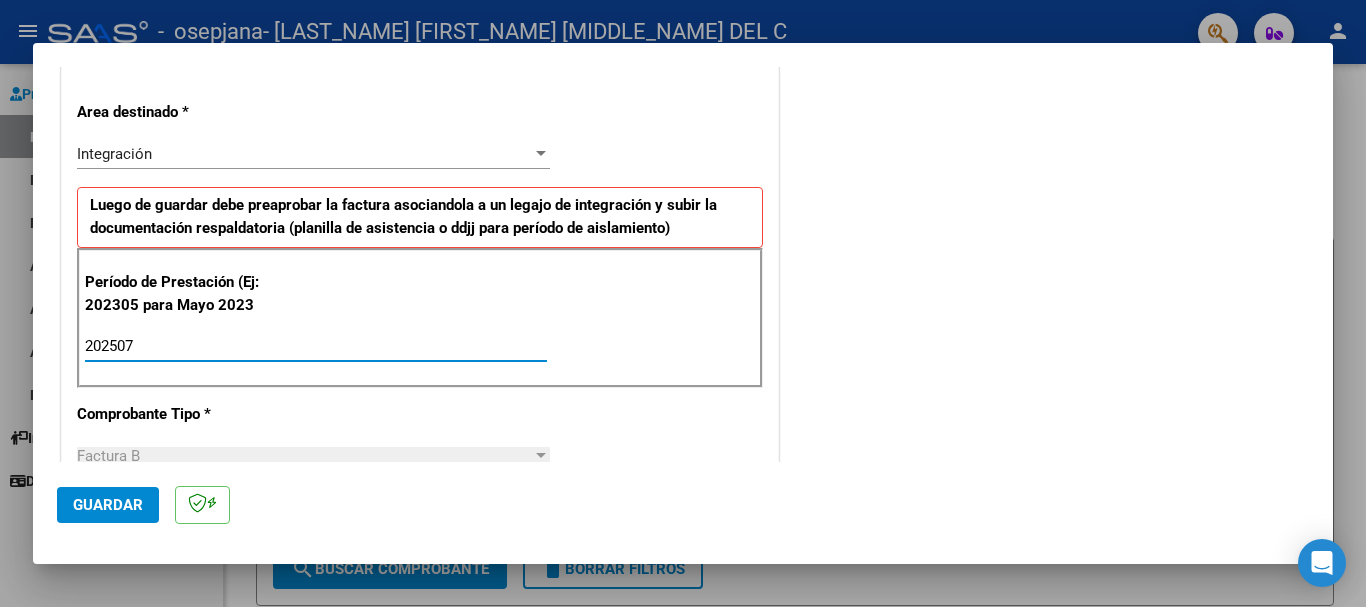 type on "202507" 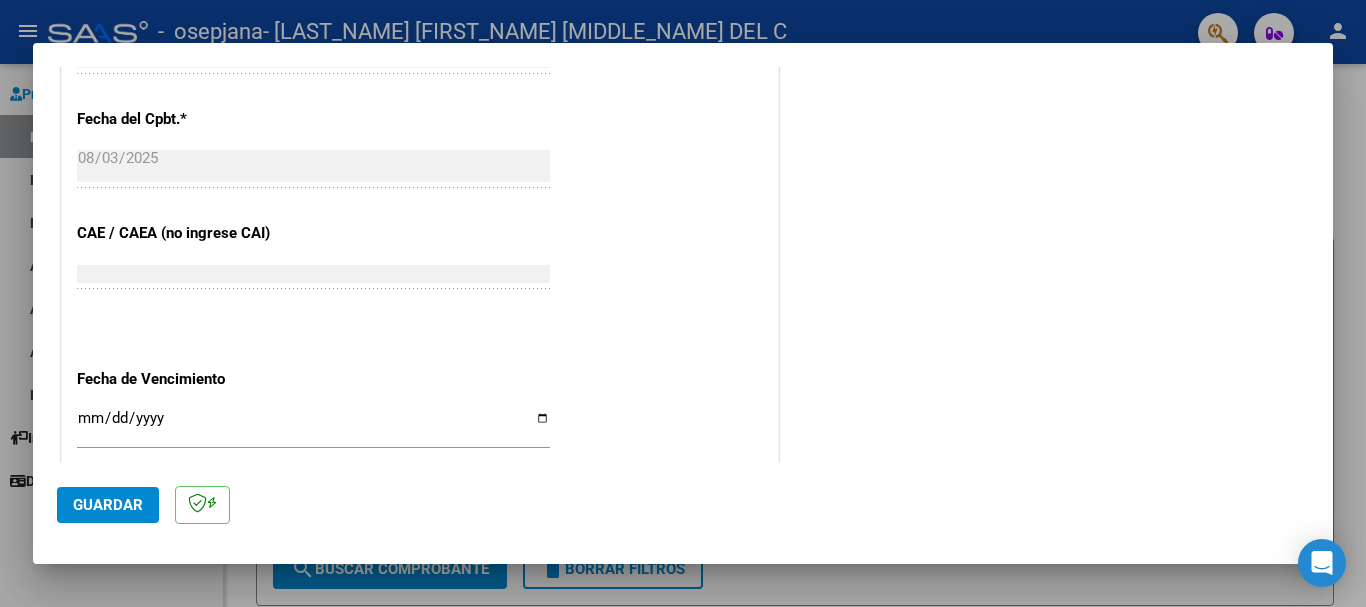 scroll, scrollTop: 1200, scrollLeft: 0, axis: vertical 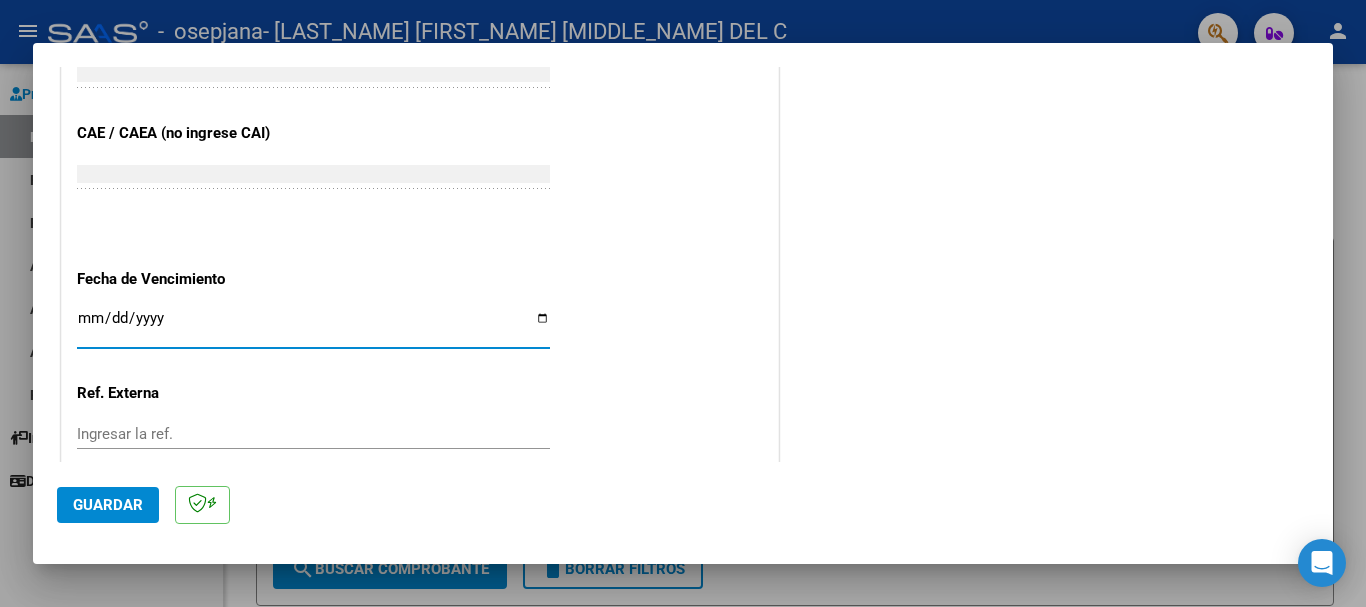 click on "Ingresar la fecha" at bounding box center [313, 326] 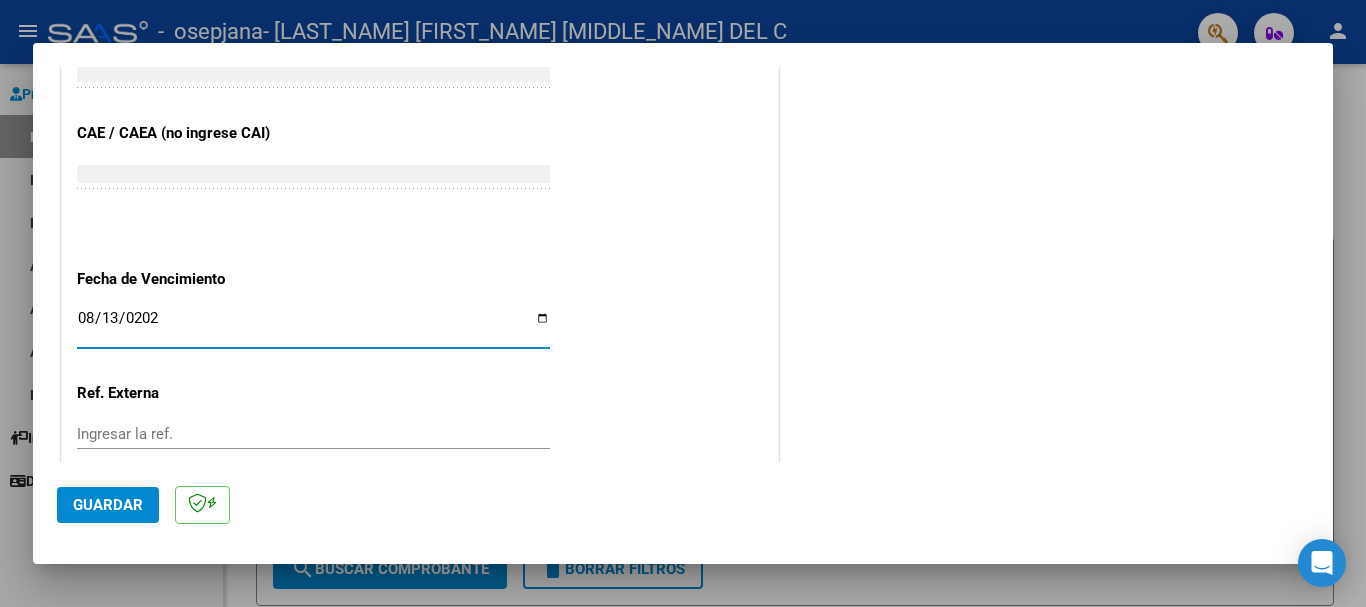 type on "2025-08-13" 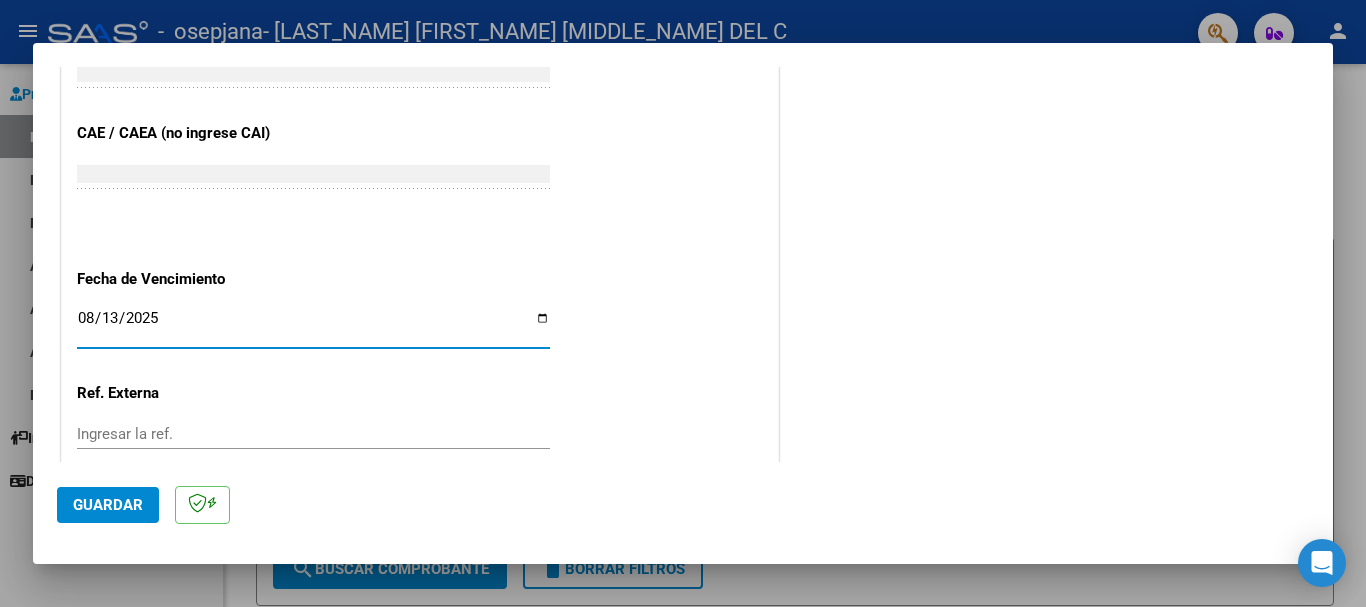 scroll, scrollTop: 1327, scrollLeft: 0, axis: vertical 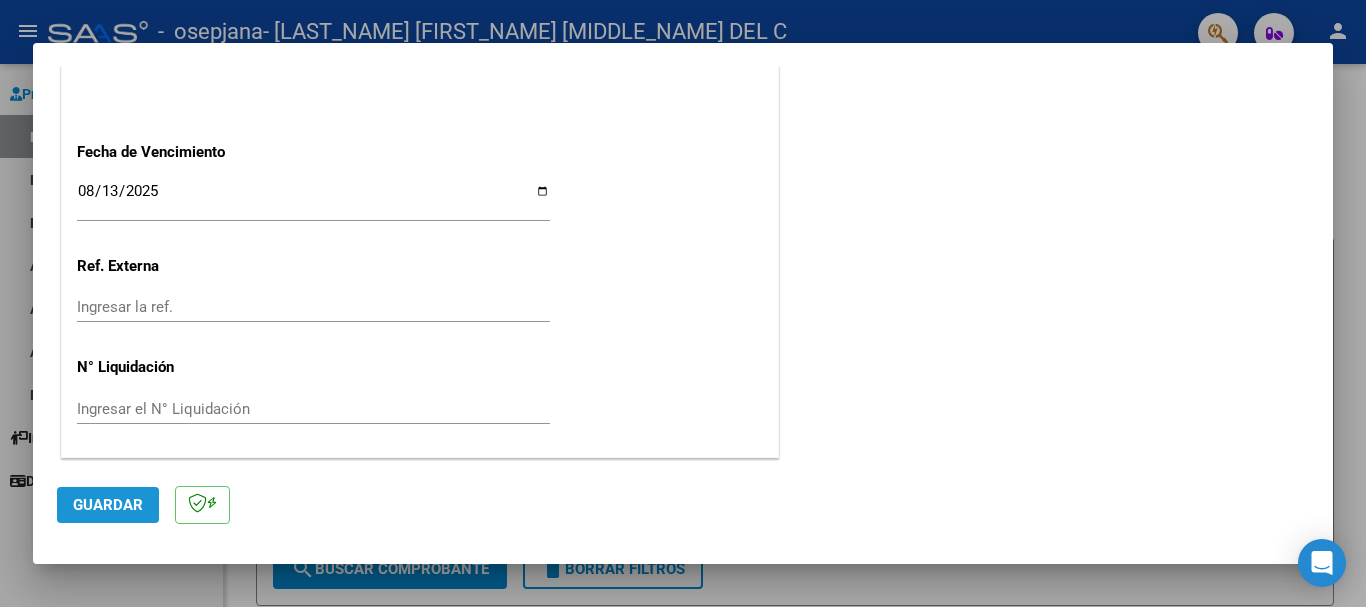 click on "Guardar" 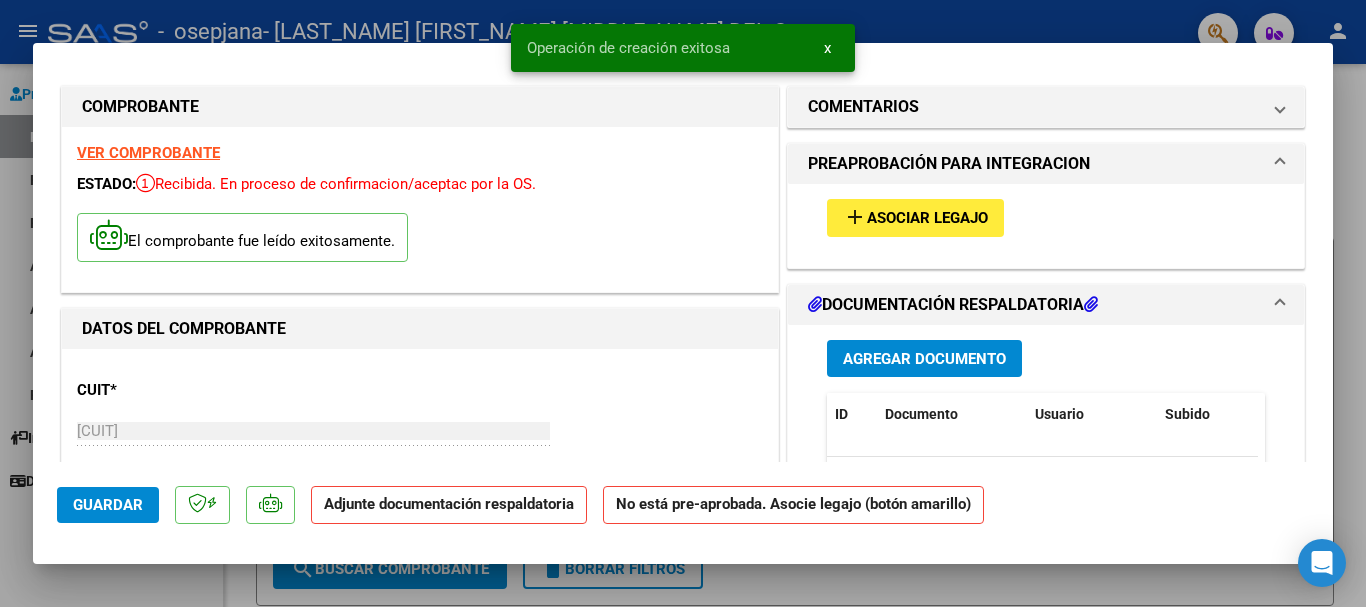 scroll, scrollTop: 0, scrollLeft: 0, axis: both 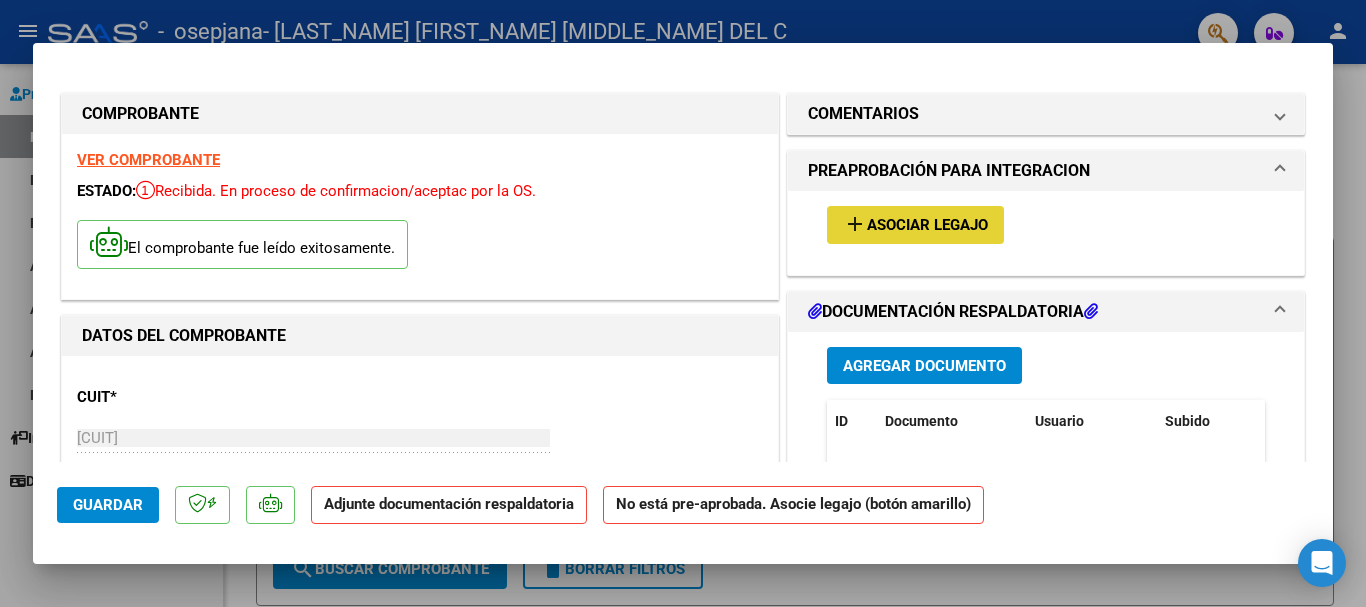 click on "Asociar Legajo" at bounding box center (927, 226) 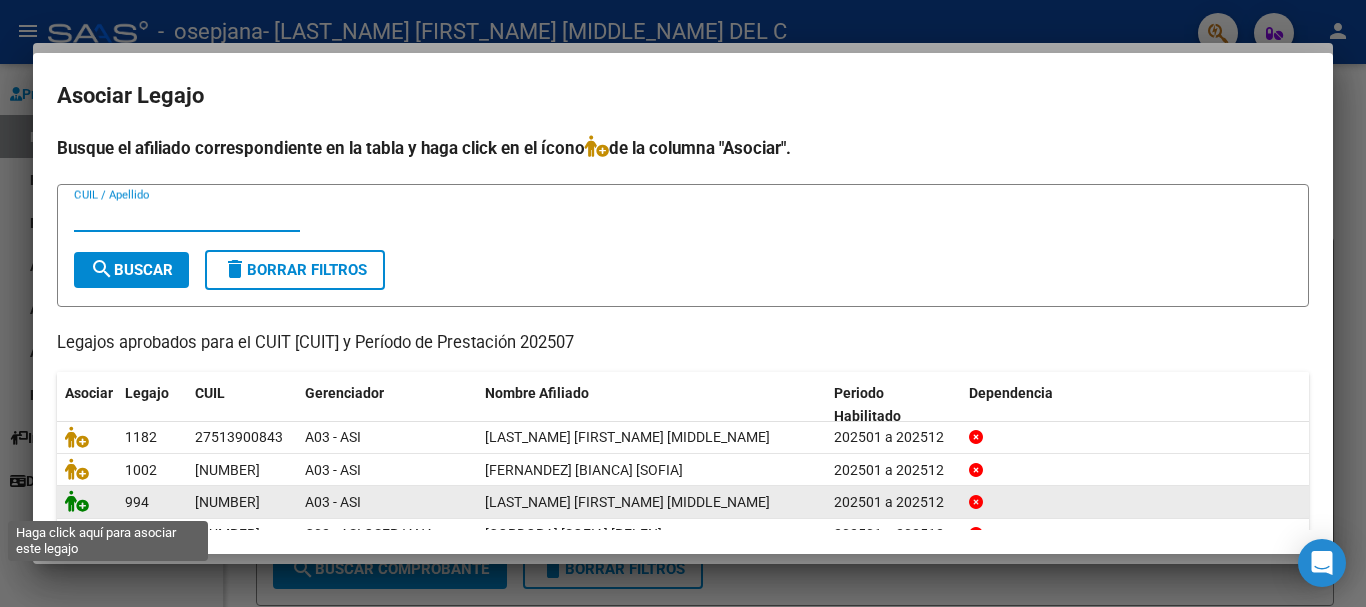 click 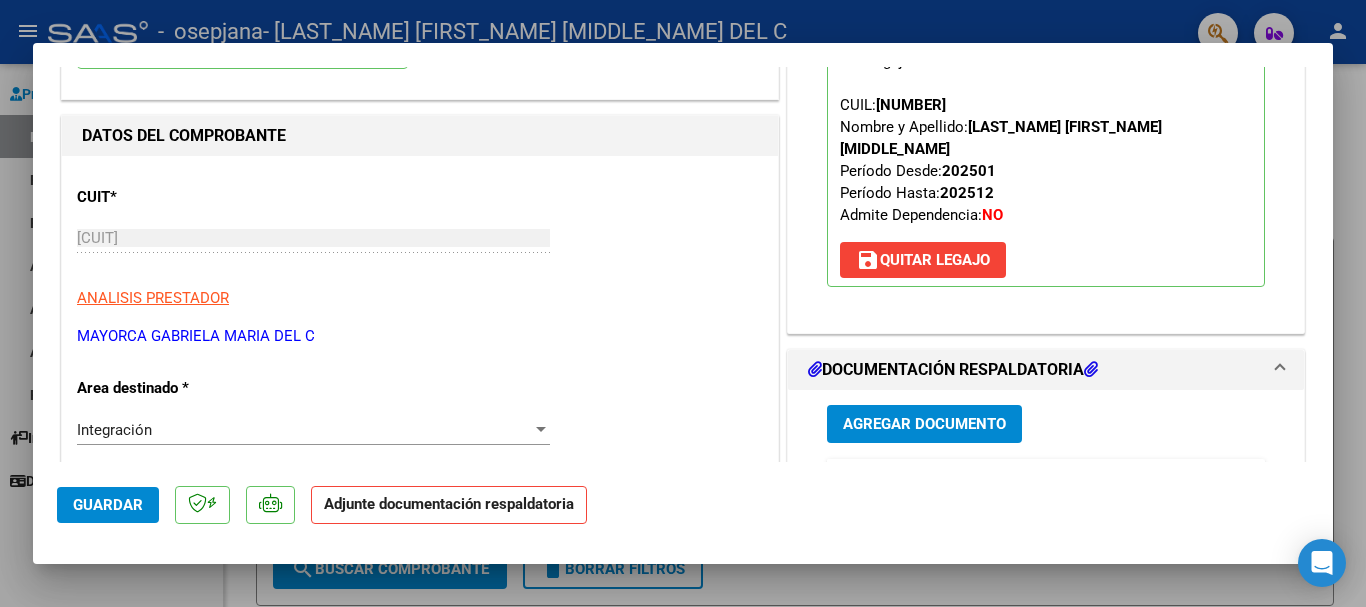 scroll, scrollTop: 300, scrollLeft: 0, axis: vertical 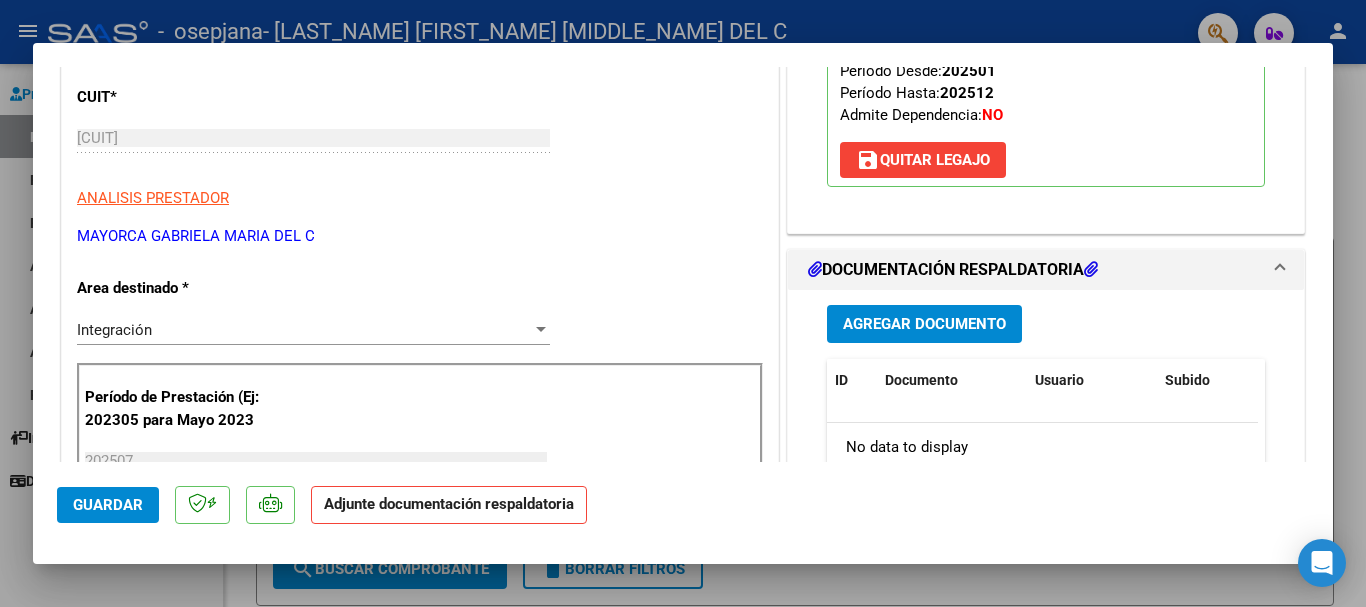 click on "Agregar Documento" at bounding box center (924, 323) 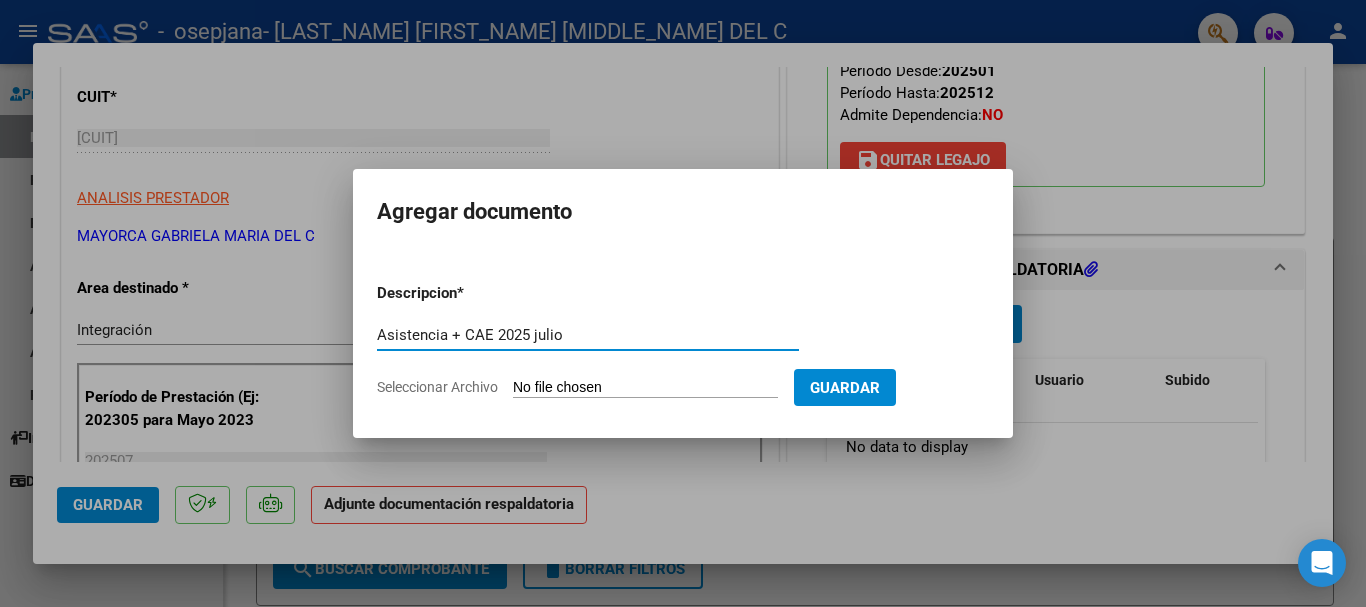 type on "Asistencia + CAE 2025 julio" 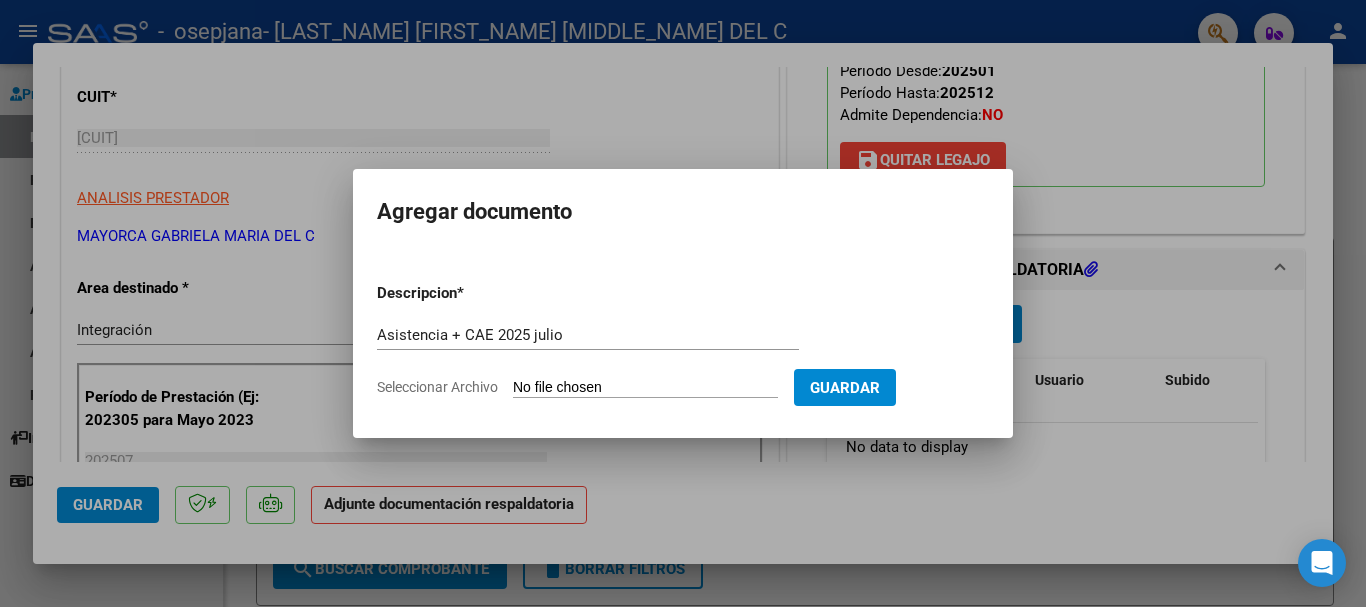 type on "C:\fakepath\[LAST_NAME], [FIRST_NAME] [MONTH].pdf" 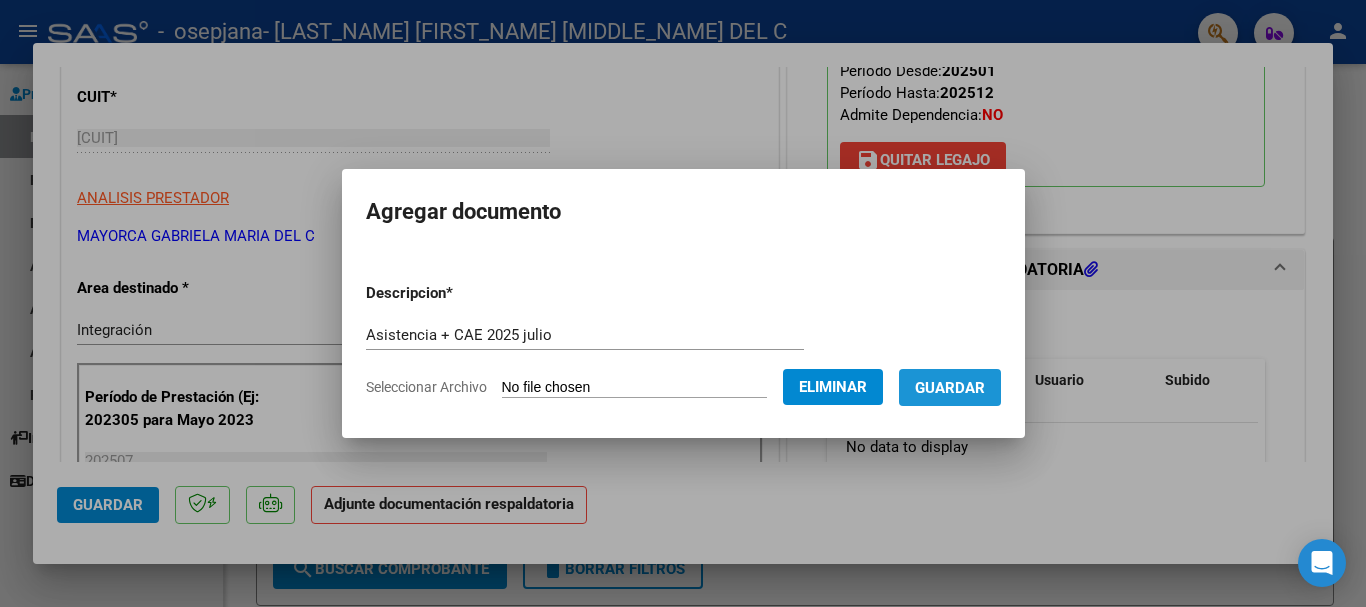 click on "Guardar" at bounding box center [950, 388] 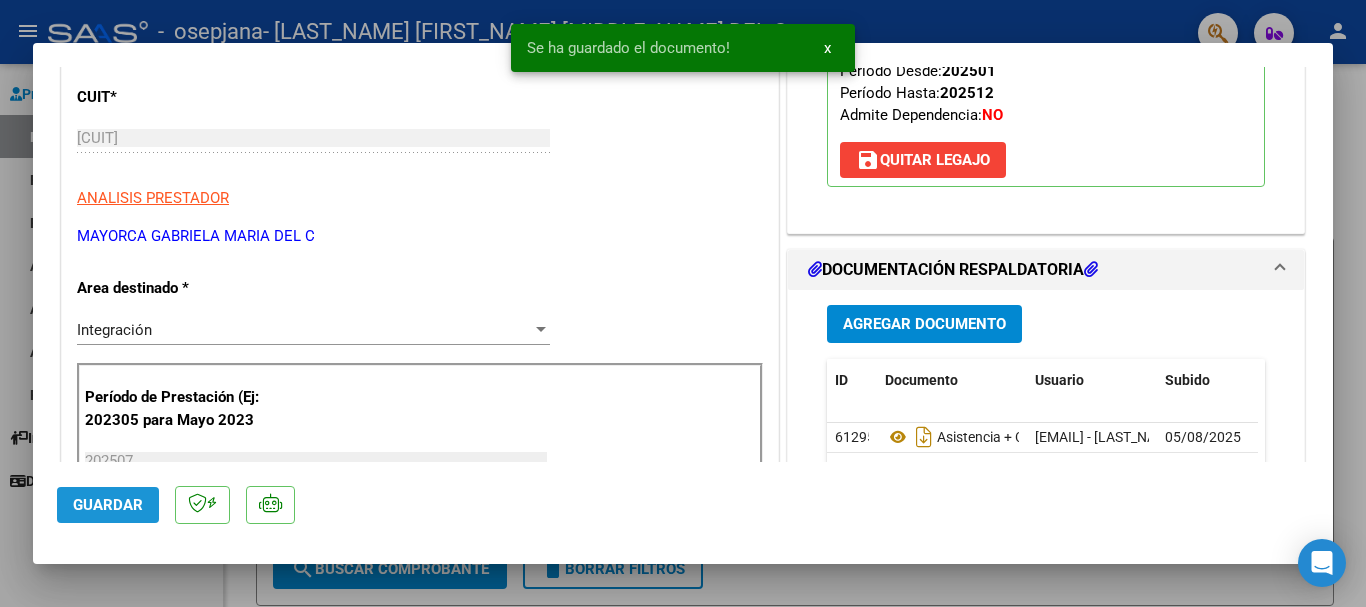 click on "Guardar" 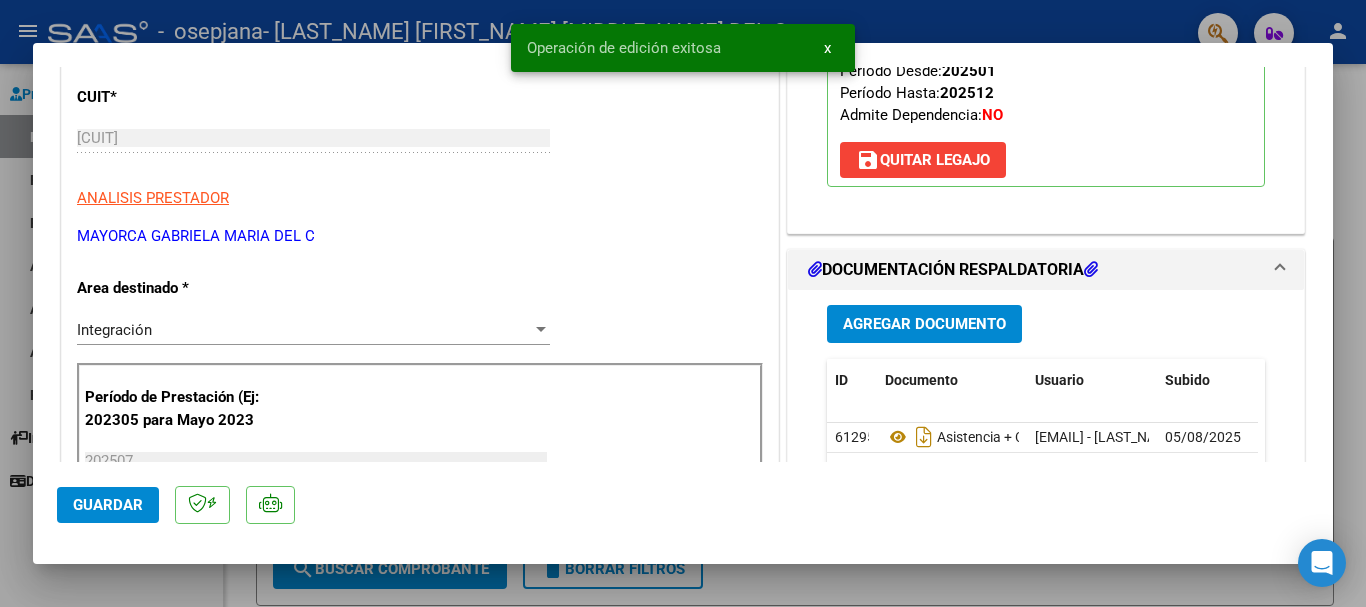 click at bounding box center [683, 303] 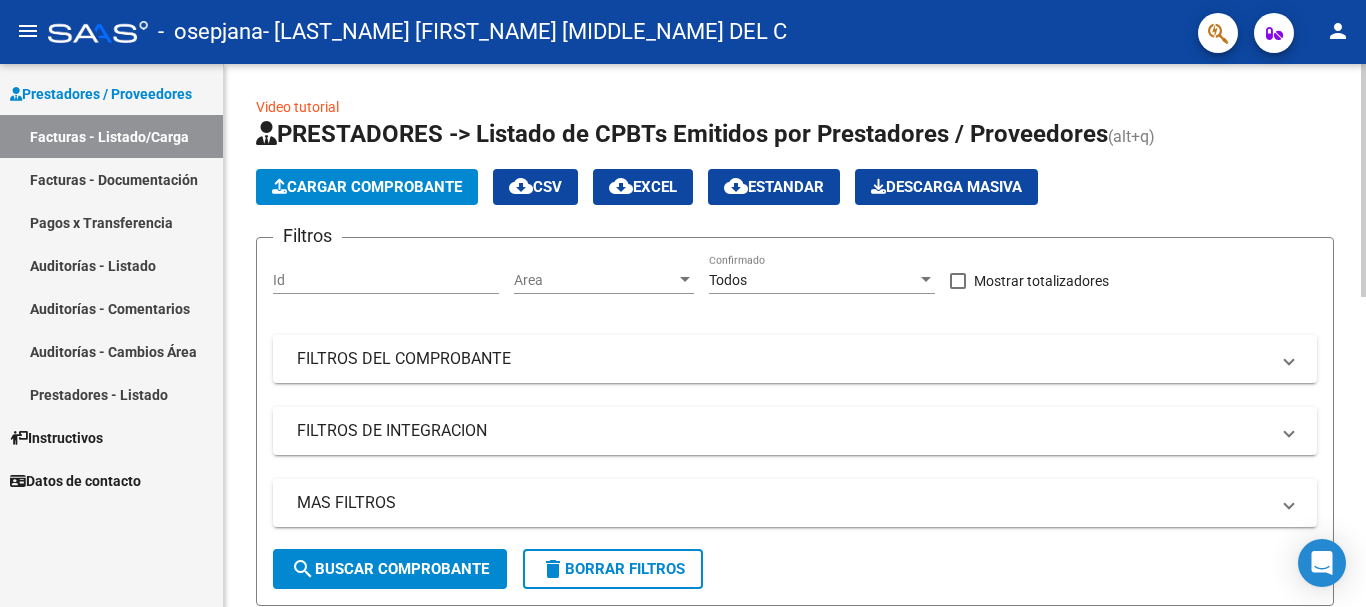 click on "Cargar Comprobante" 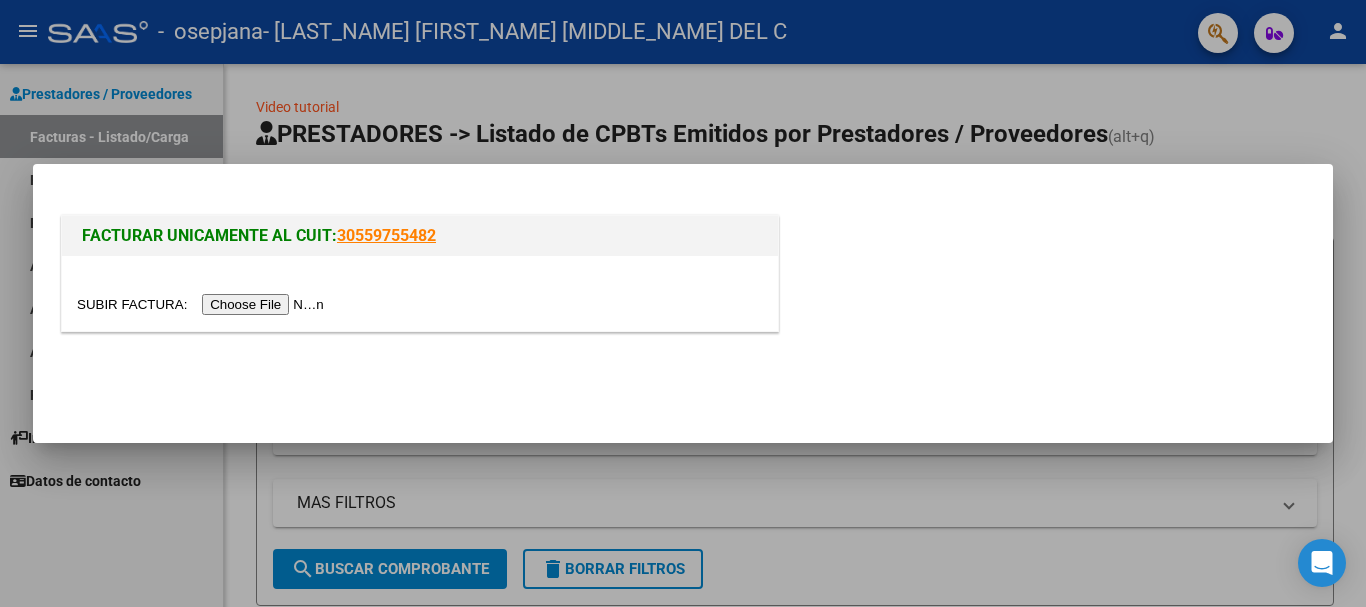 click at bounding box center [203, 304] 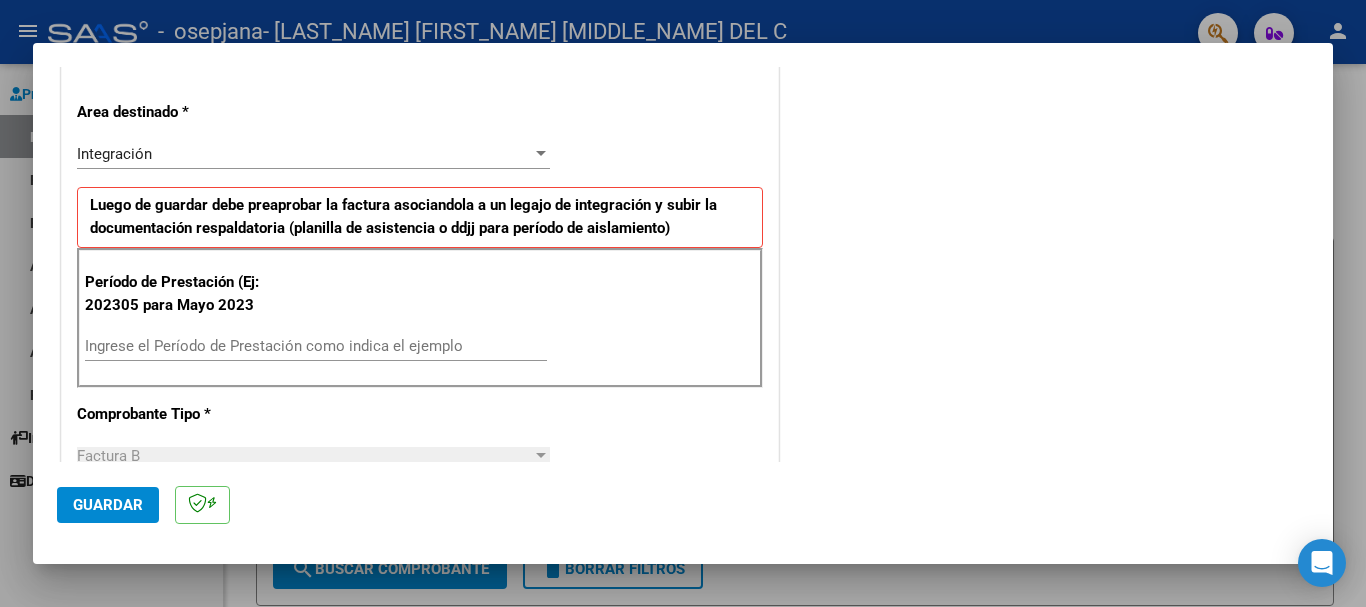 scroll, scrollTop: 500, scrollLeft: 0, axis: vertical 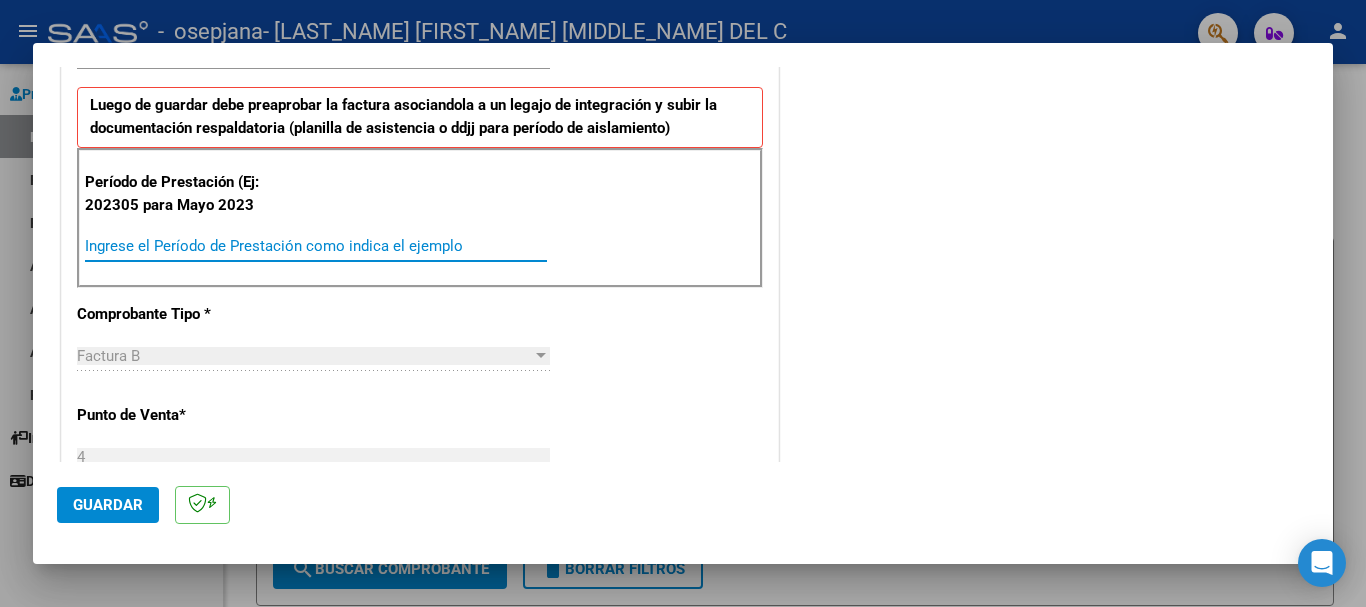 click on "Ingrese el Período de Prestación como indica el ejemplo" at bounding box center (316, 246) 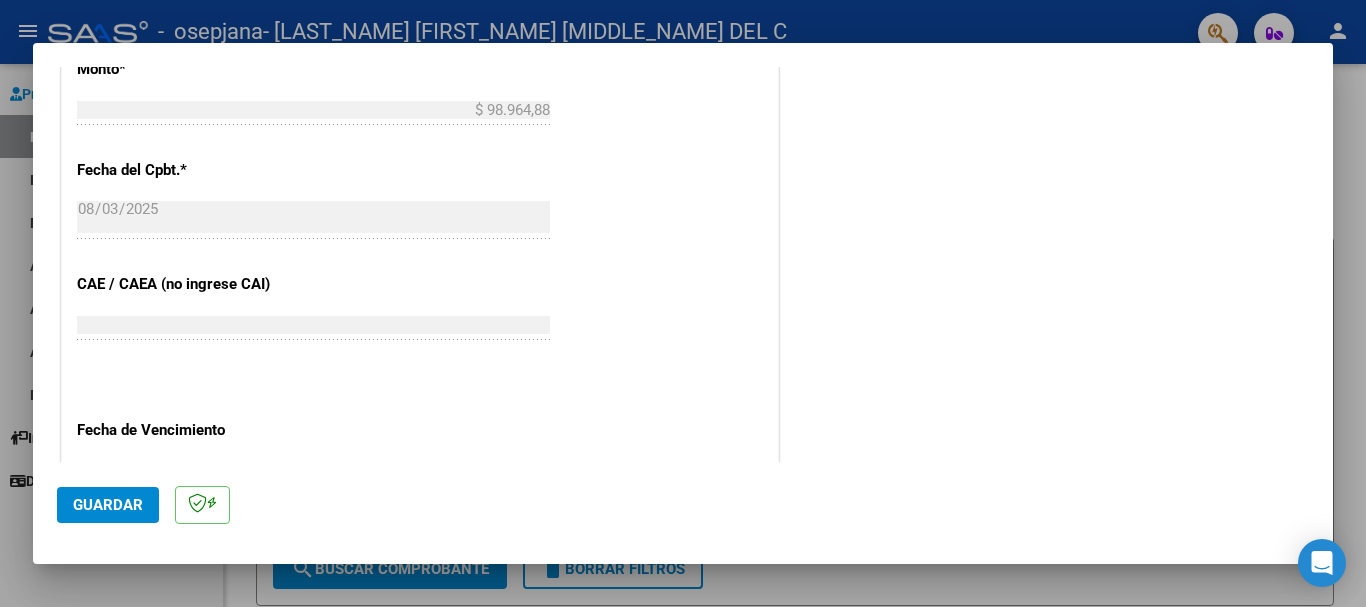 scroll, scrollTop: 1100, scrollLeft: 0, axis: vertical 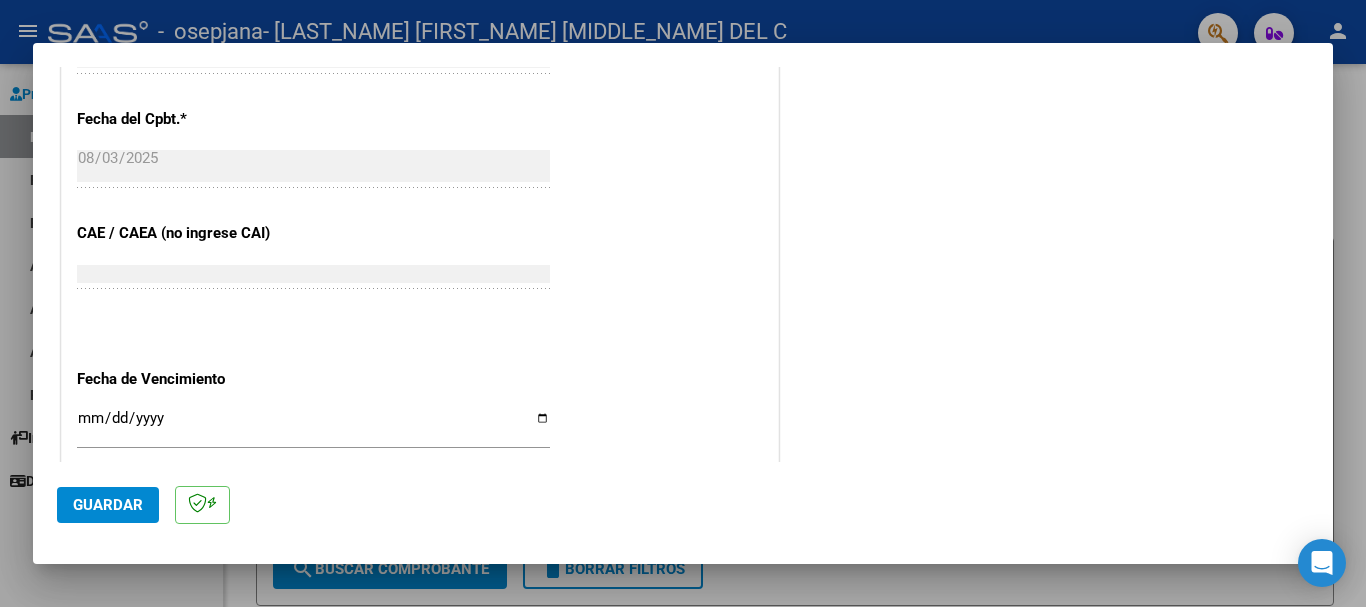 type on "202507" 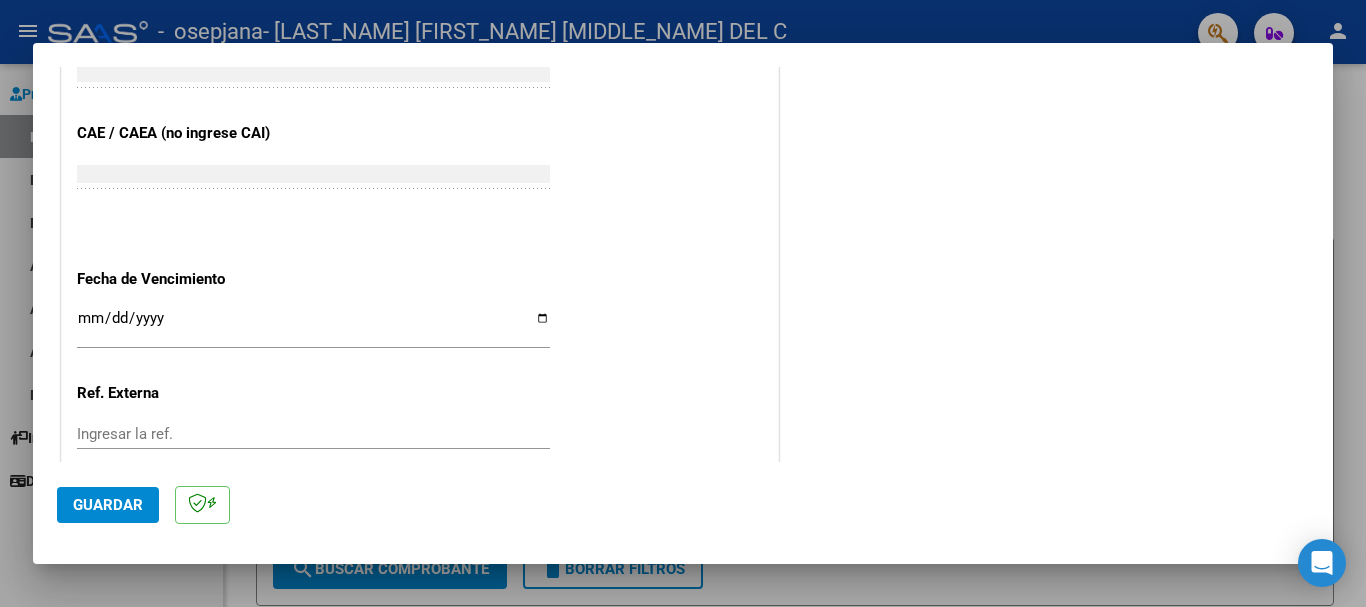 click on "Ingresar la fecha" 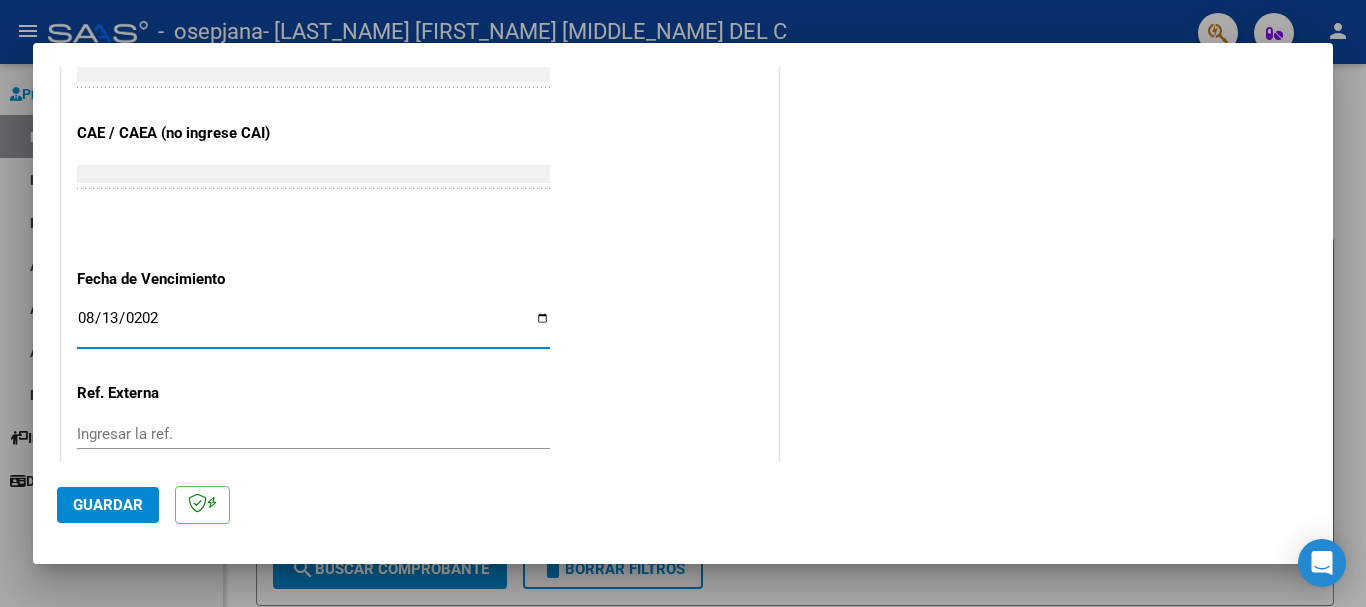 type on "2025-08-13" 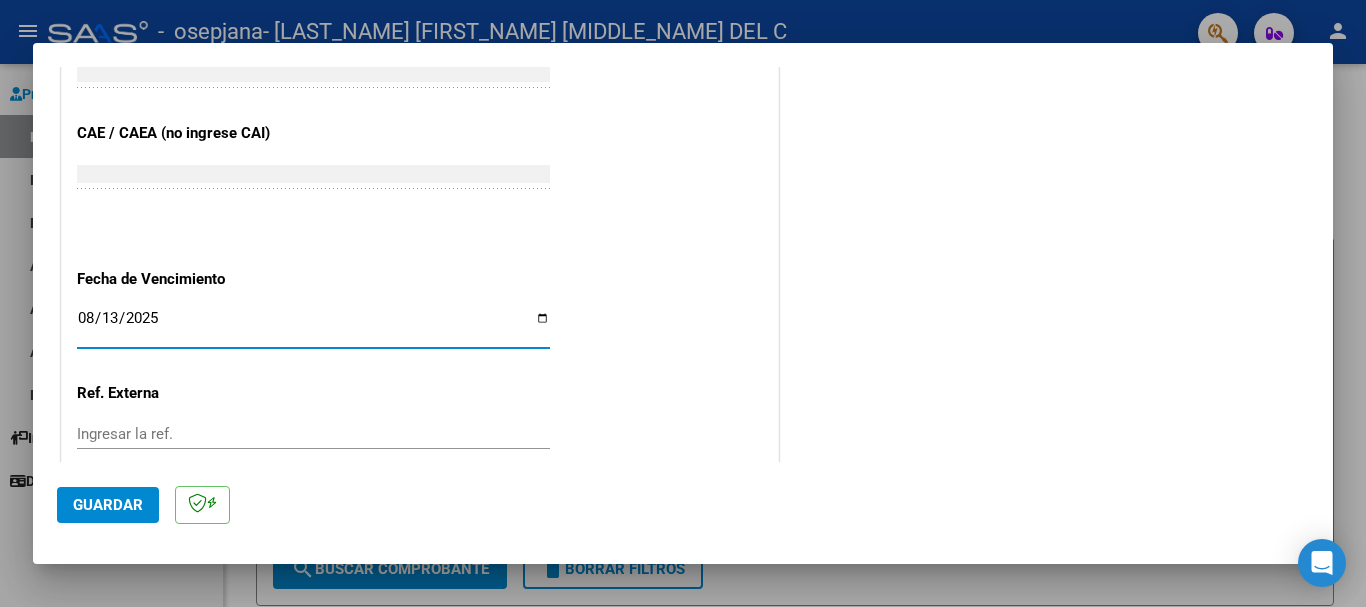 scroll, scrollTop: 1327, scrollLeft: 0, axis: vertical 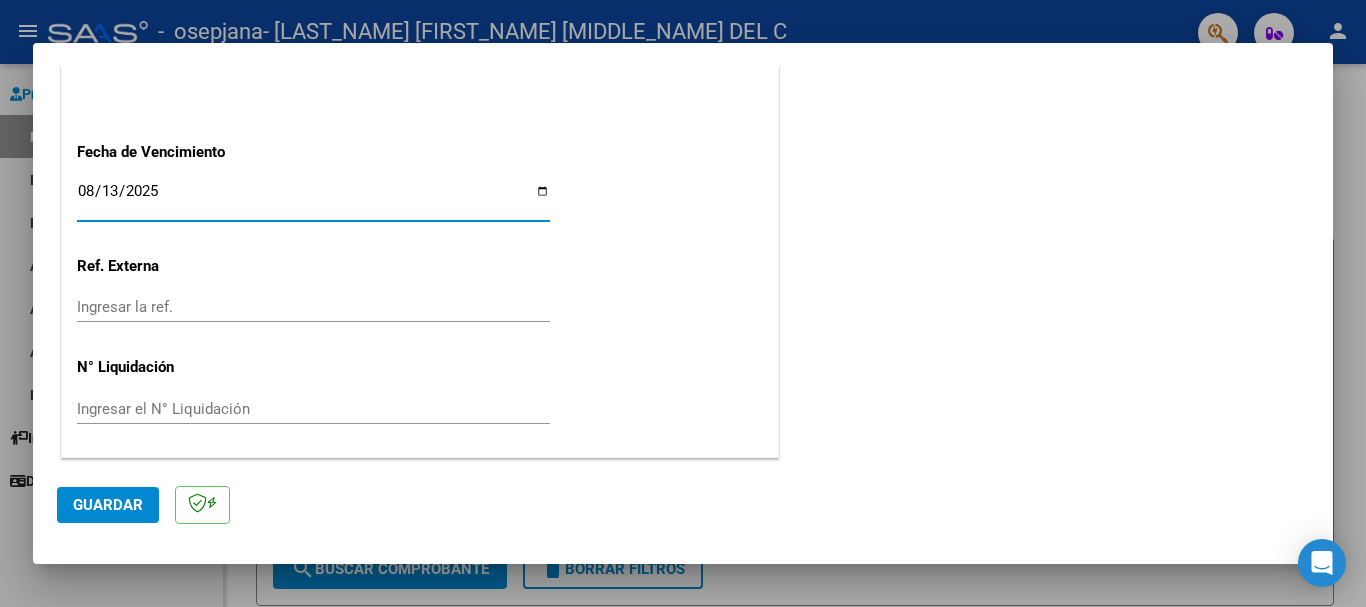 click on "Guardar" 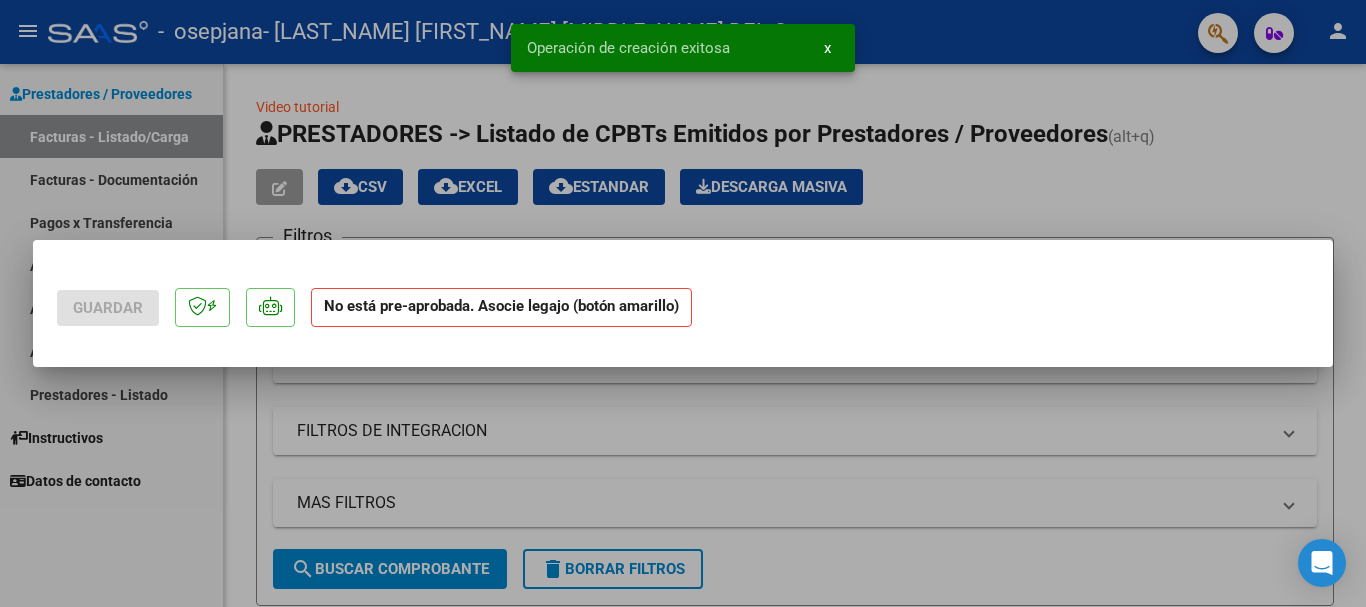 scroll, scrollTop: 0, scrollLeft: 0, axis: both 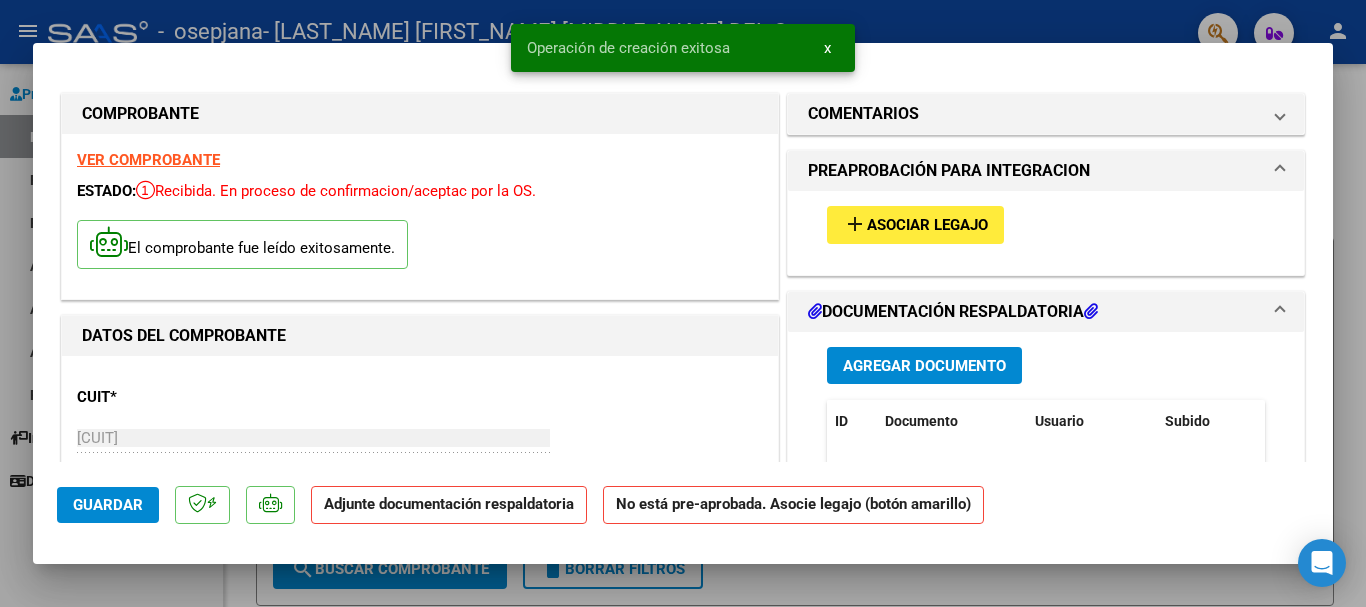 click on "add Asociar Legajo" at bounding box center [915, 224] 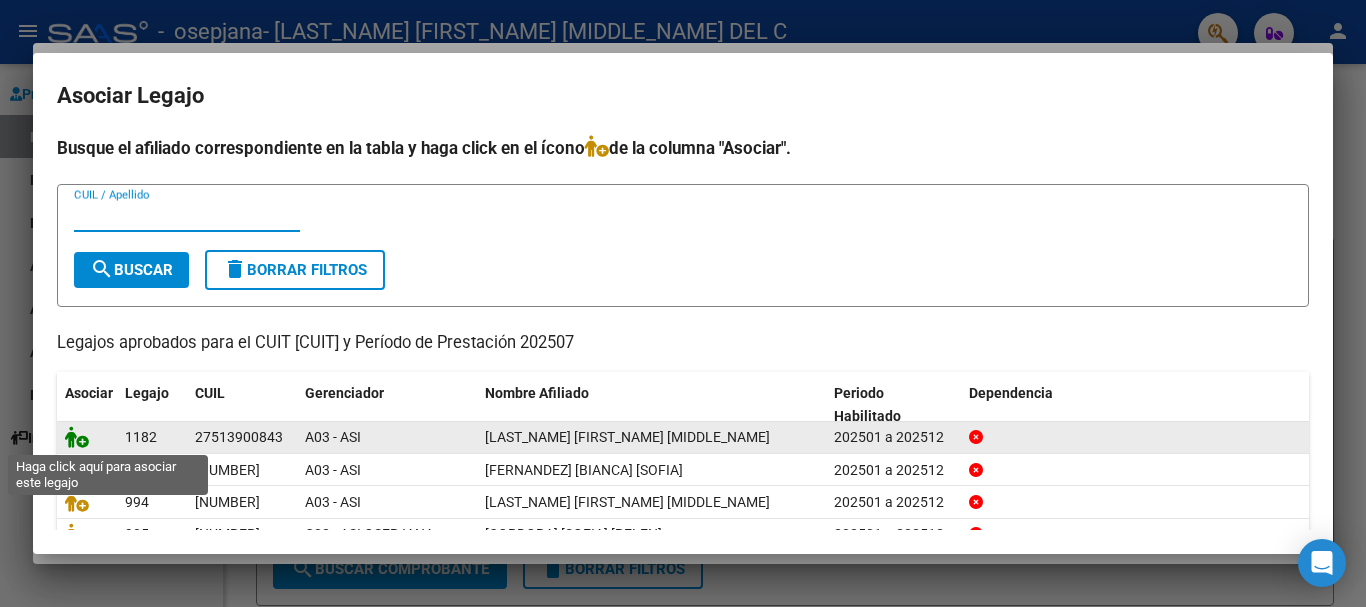 click 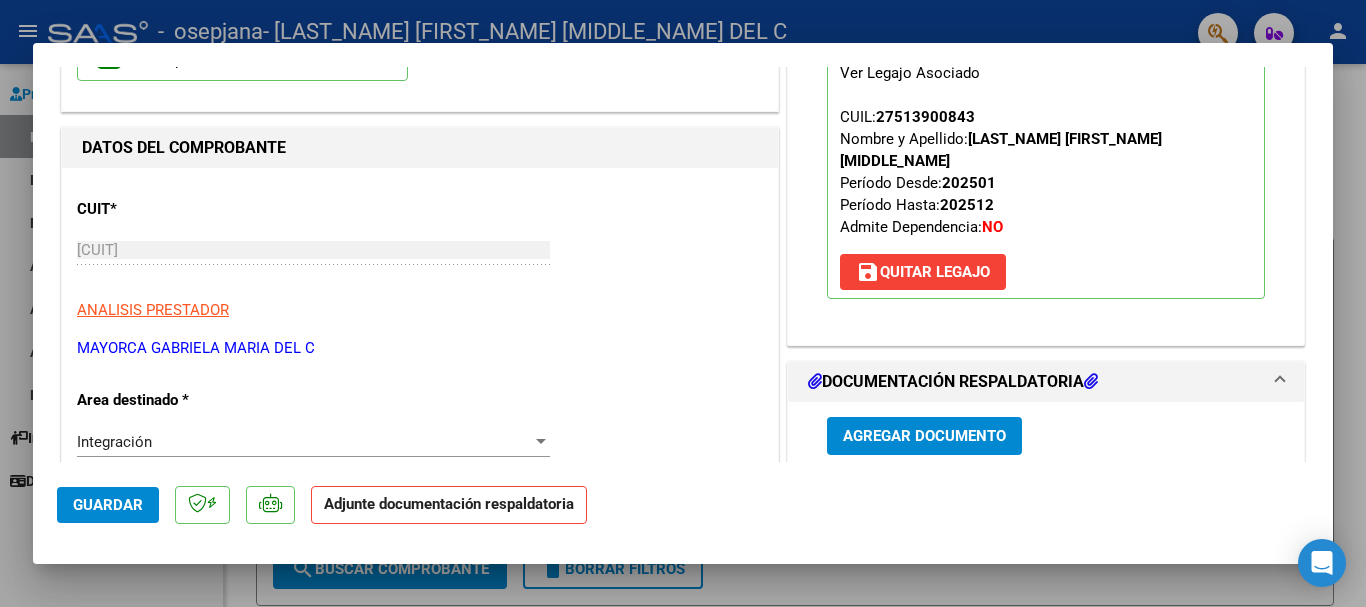 scroll, scrollTop: 300, scrollLeft: 0, axis: vertical 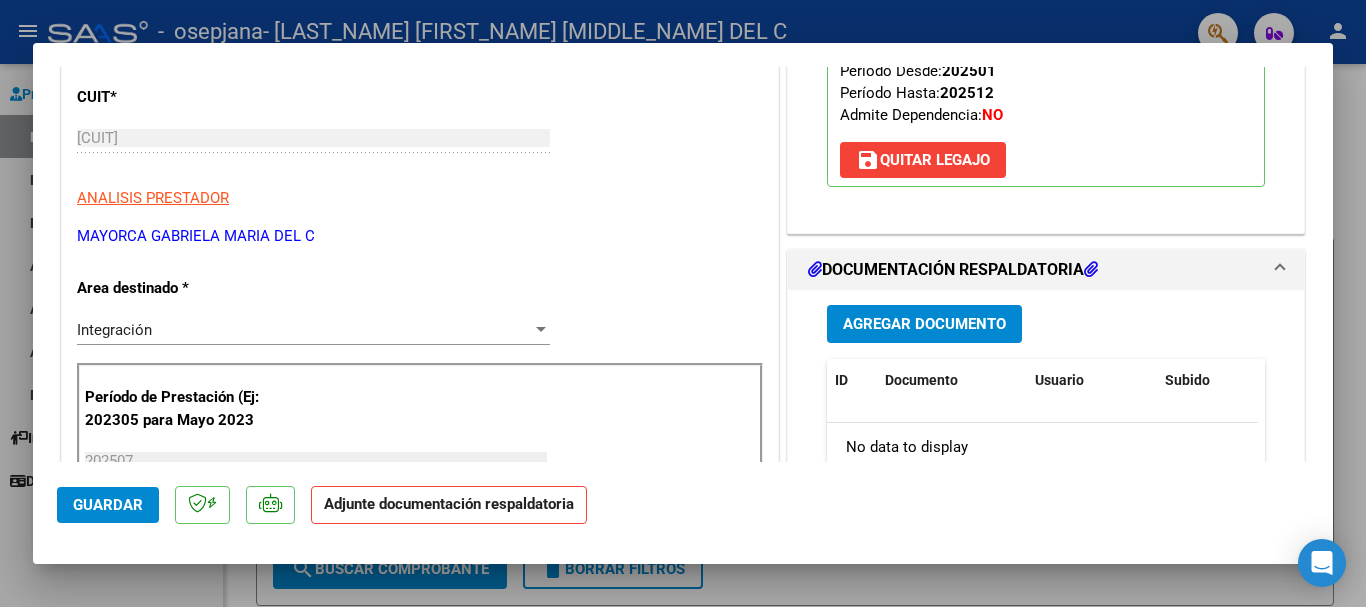 click on "Agregar Documento" at bounding box center [924, 325] 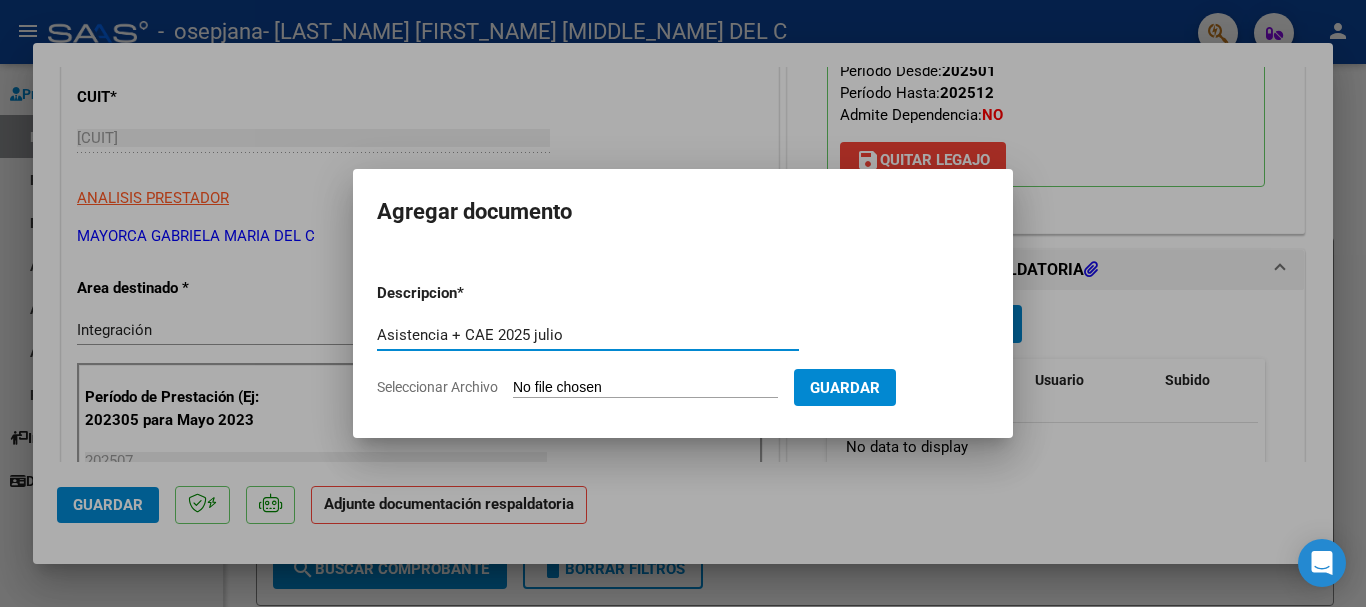 type on "Asistencia + CAE 2025 julio" 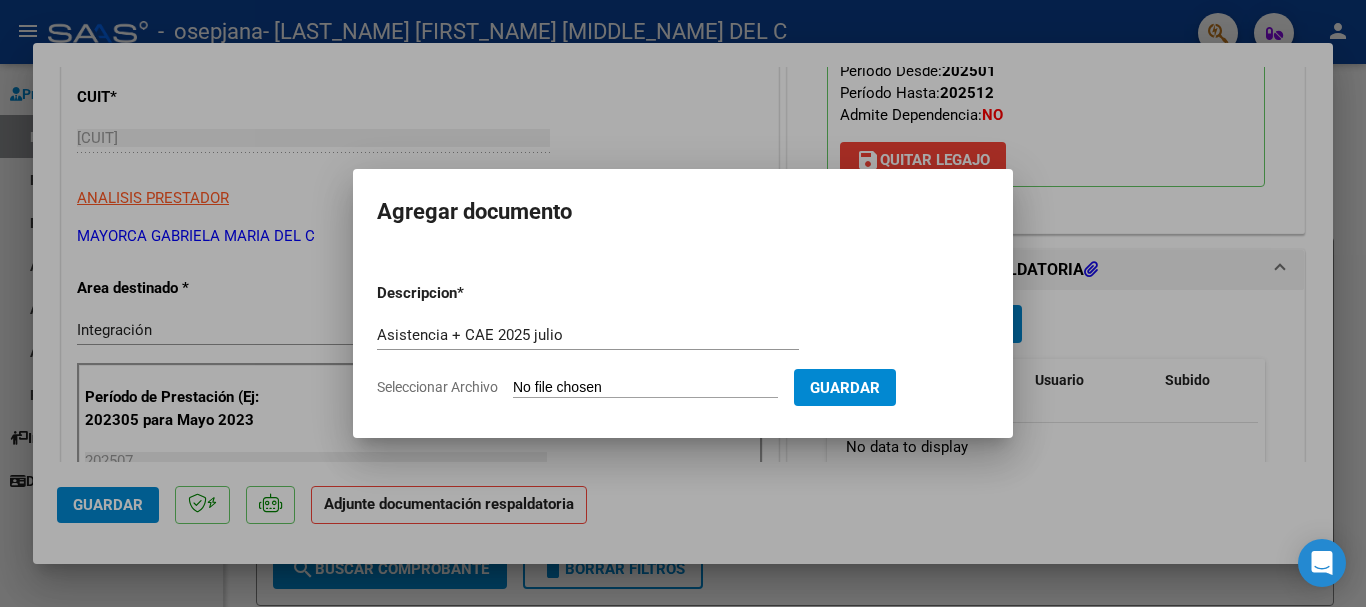 click on "Seleccionar Archivo" at bounding box center (645, 388) 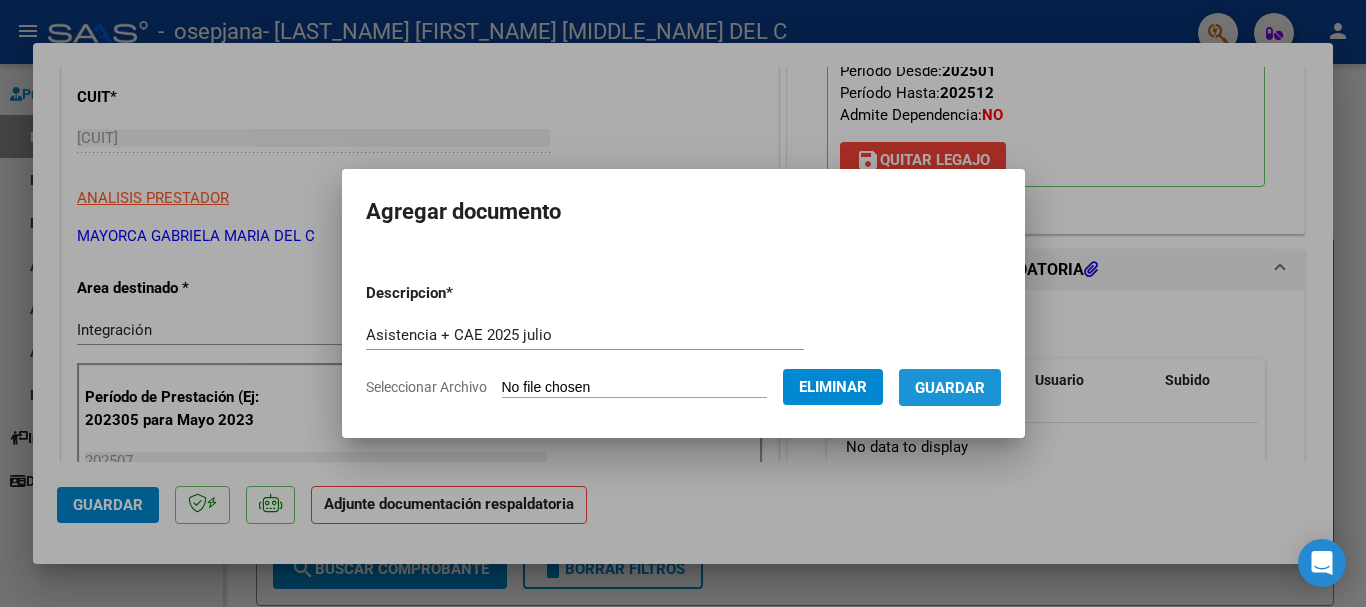 click on "Guardar" at bounding box center (950, 388) 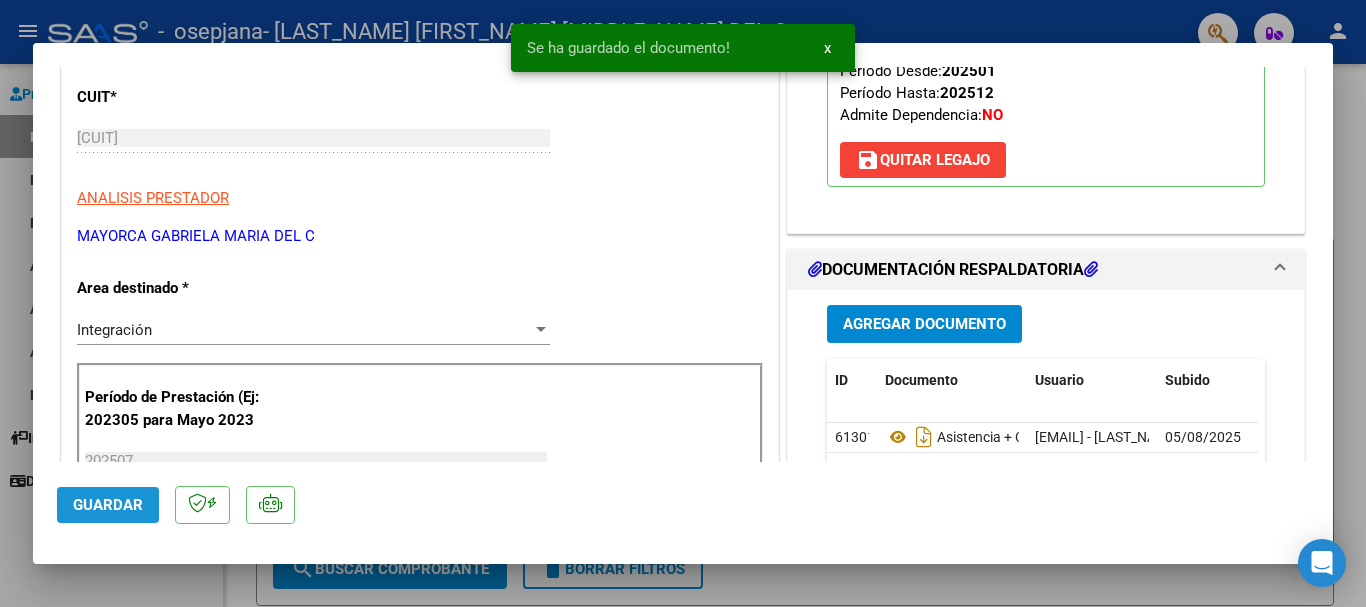 click on "Guardar" 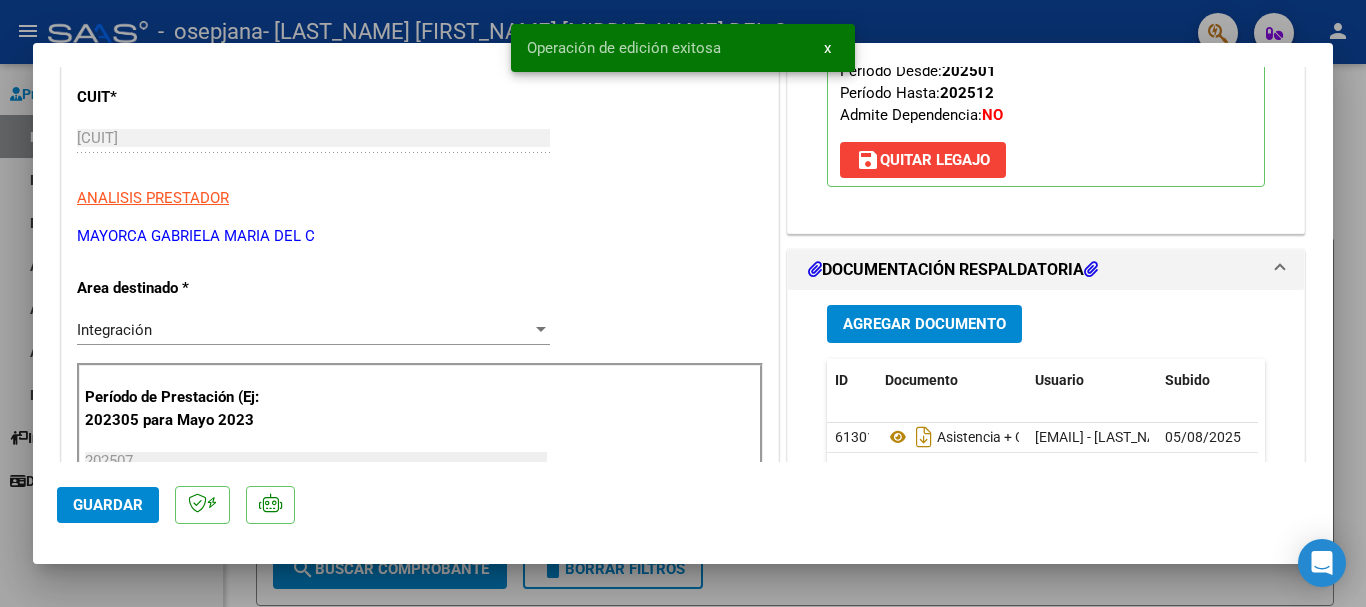 click at bounding box center (683, 303) 